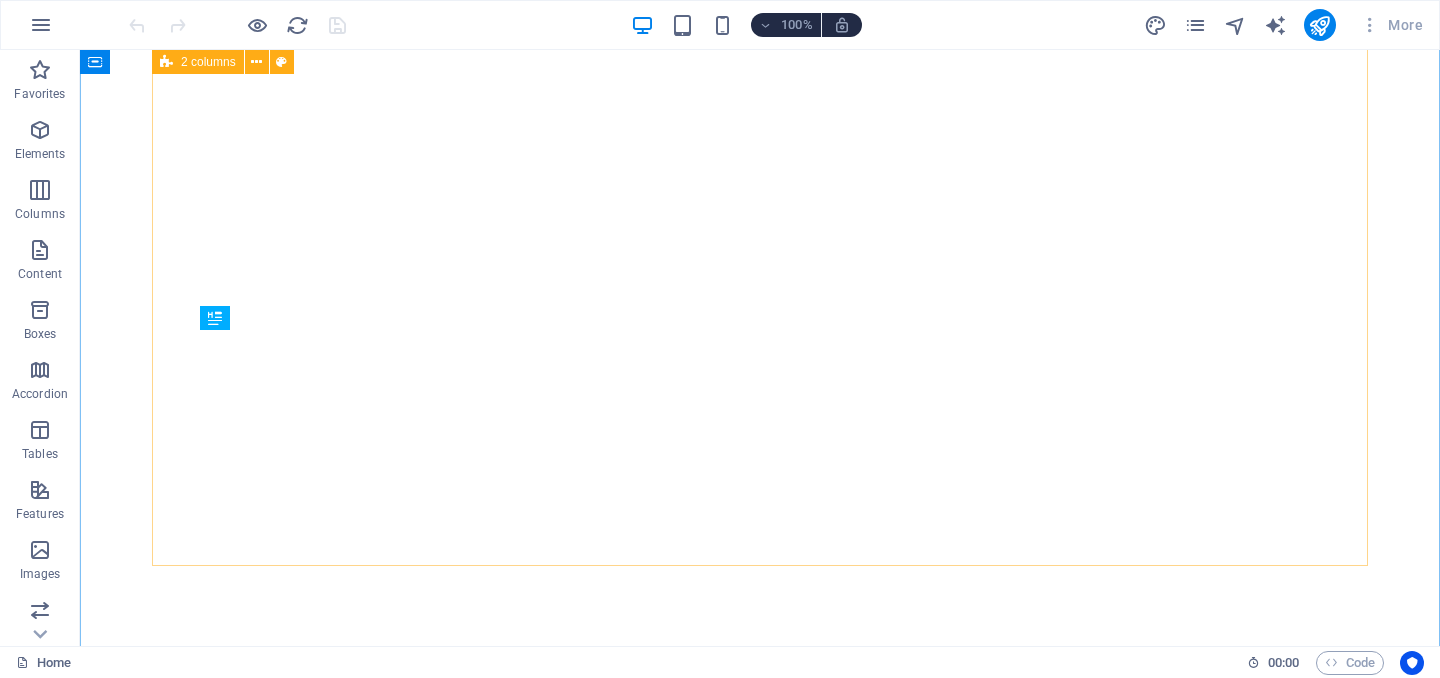 scroll, scrollTop: 0, scrollLeft: 0, axis: both 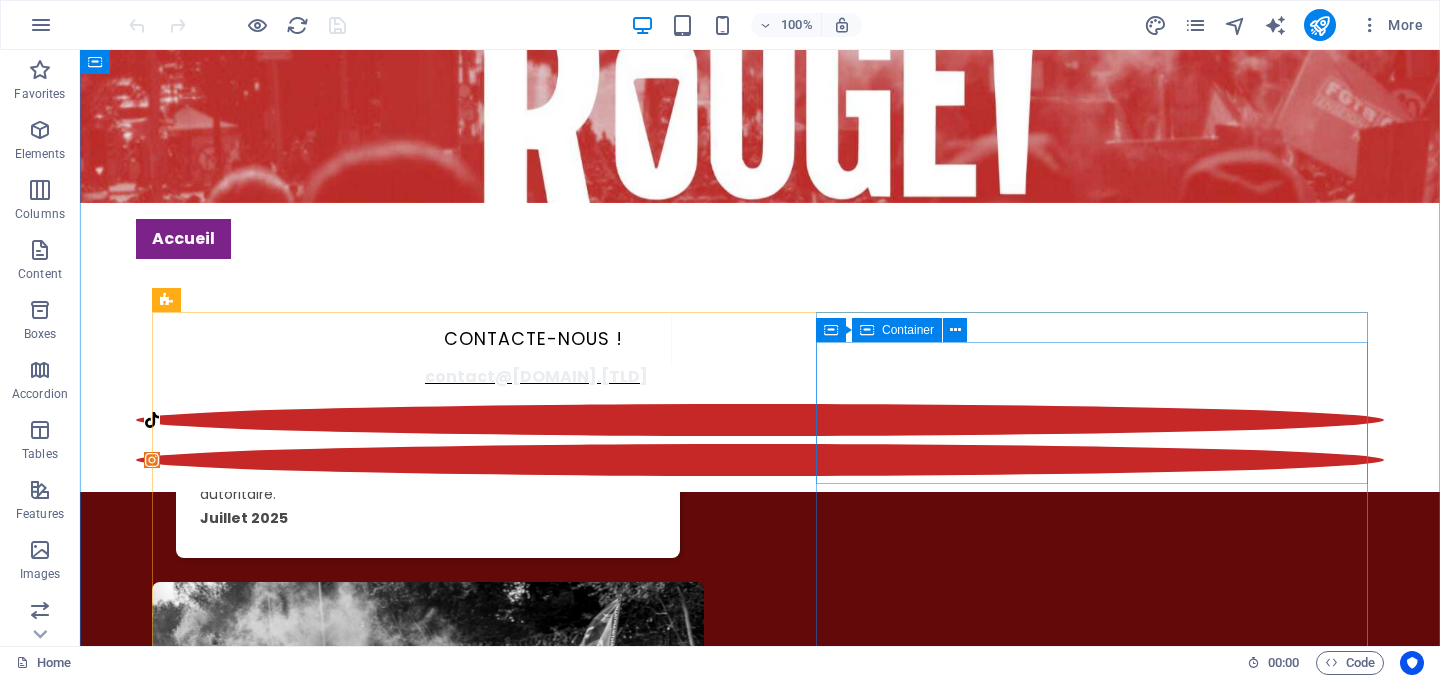 click on "Add elements" at bounding box center [369, 2960] 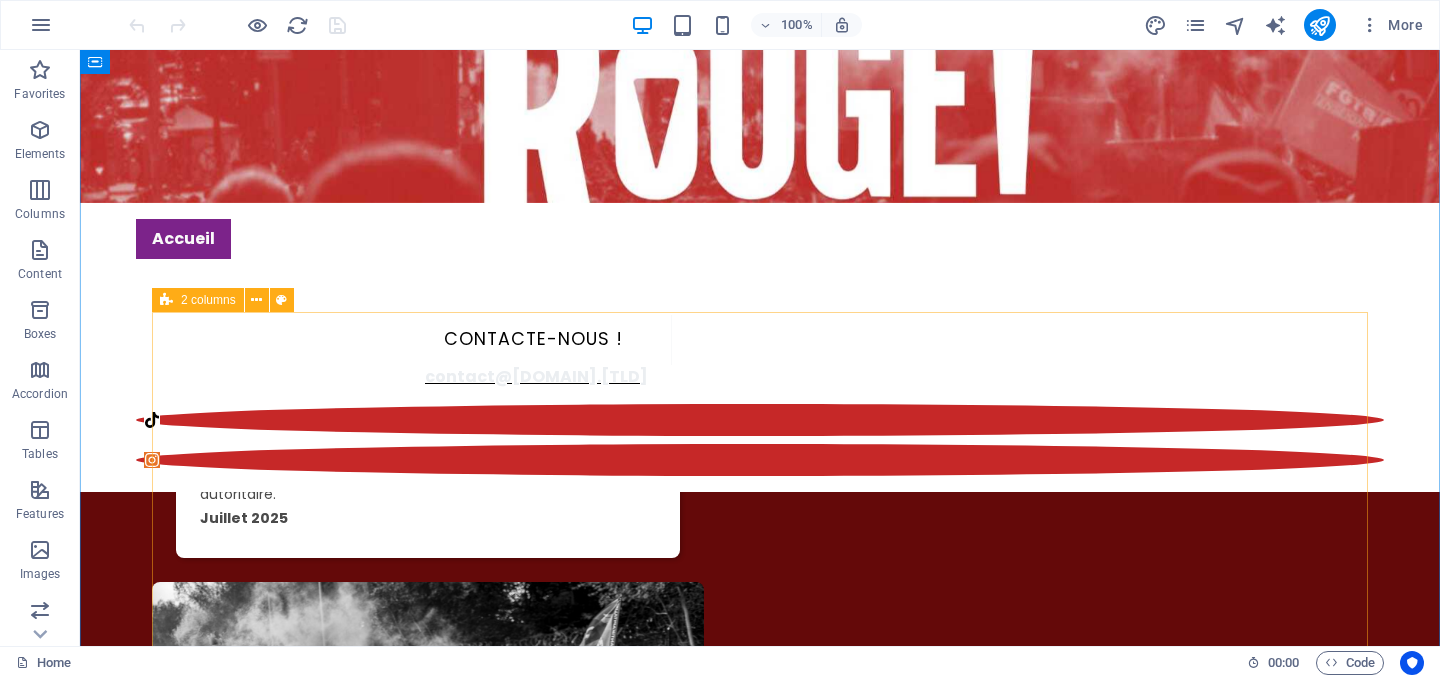click on "Drop content here or  Add elements  Paste clipboard Lutte et refondation : contribution aux débats au sein du PSL Premier texte public de notre courant, écrit au cœur de la crise du PSL.  Il dénonçait la dérive substitutionniste et appelait à une refondation politique depuis les luttes, la jeunesse et les opprimé·es. Octobre 2024 Drop content here or  Add elements  Paste clipboard Drop content here or  Add elements  Paste clipboard" at bounding box center (760, 2519) 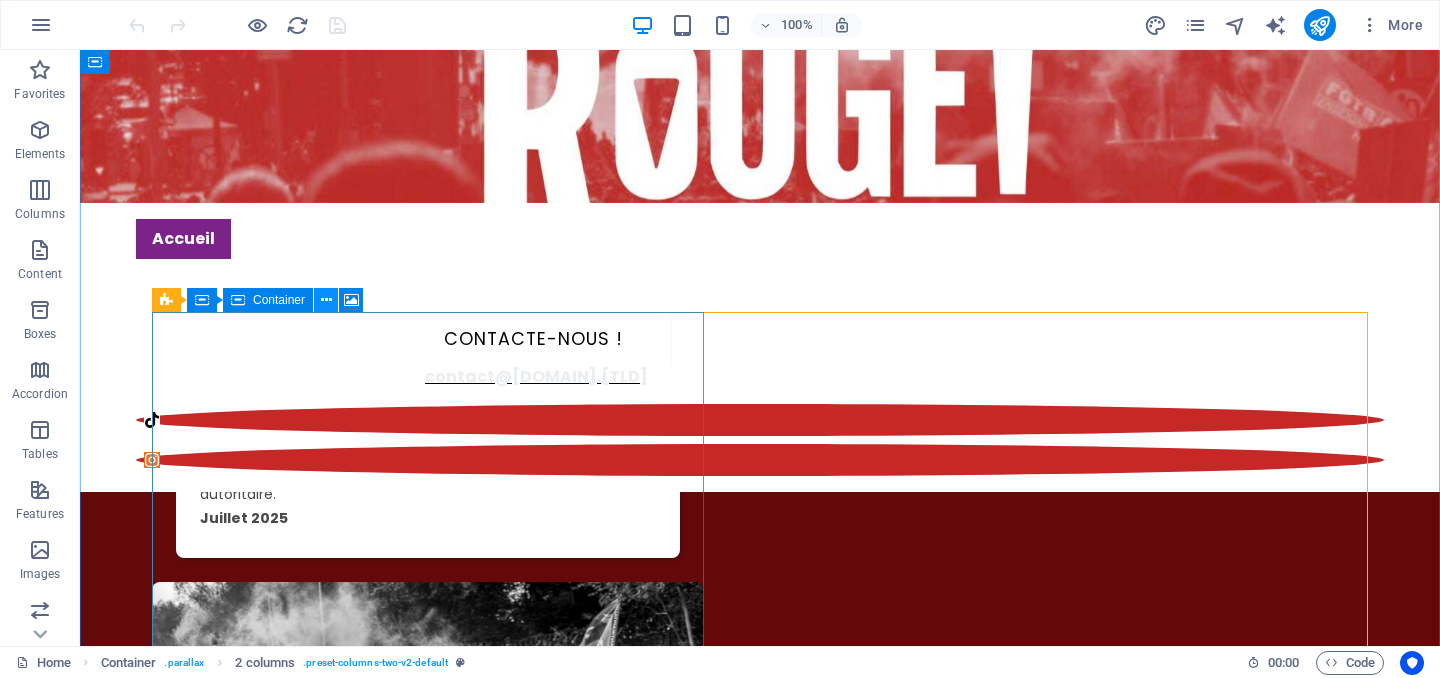 click at bounding box center [326, 300] 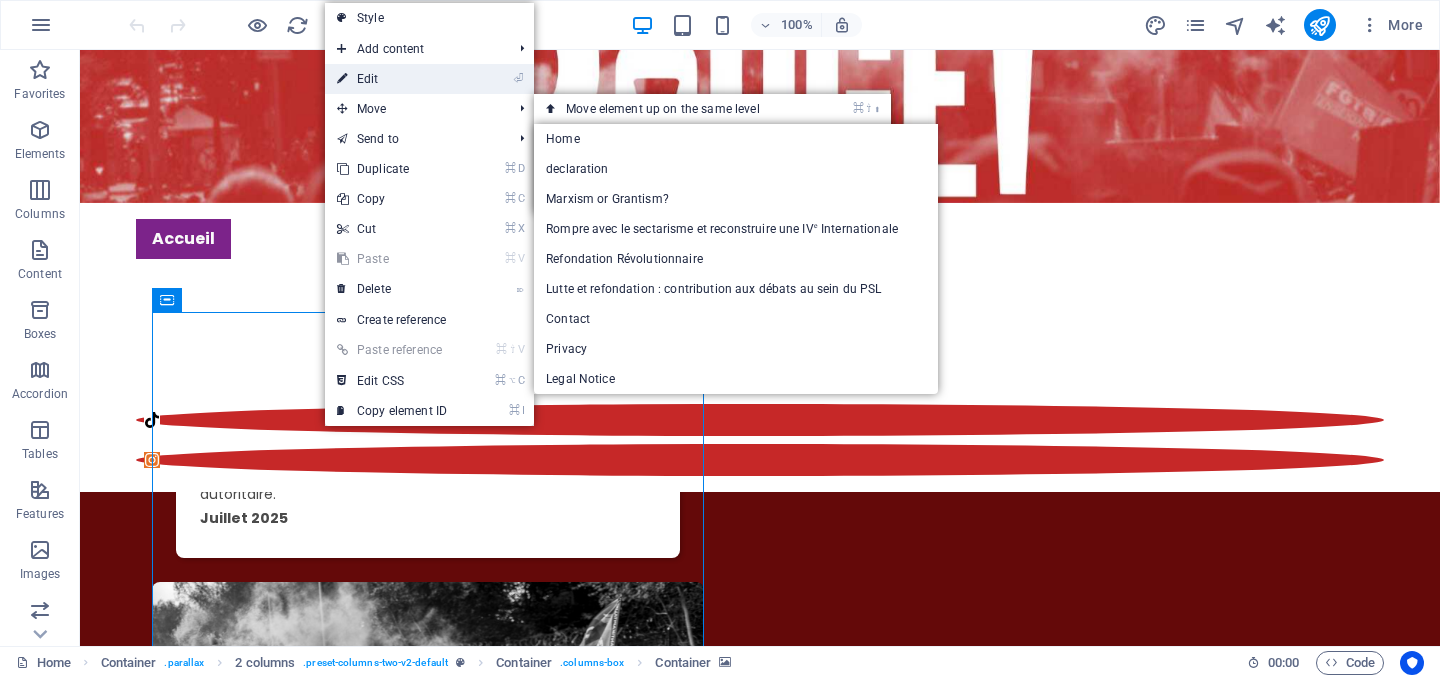 click on "⏎  Edit" at bounding box center (392, 79) 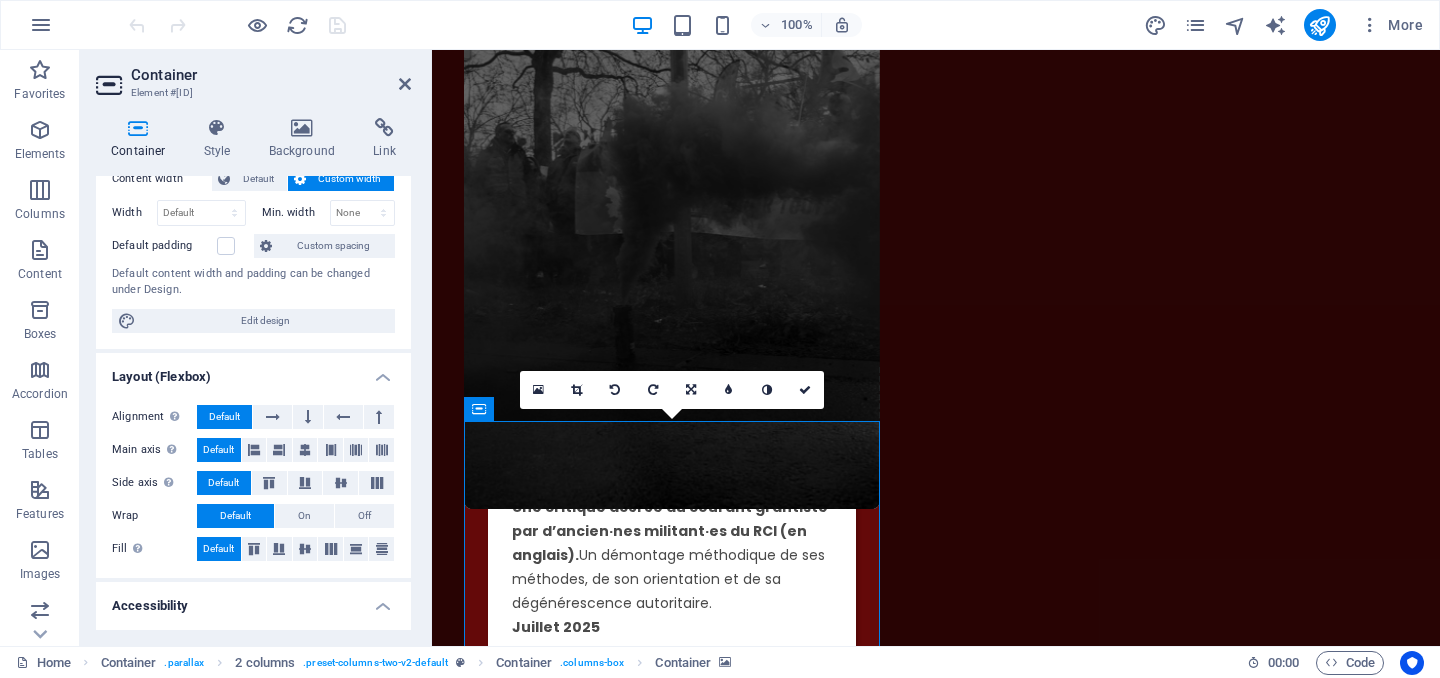 scroll, scrollTop: 0, scrollLeft: 0, axis: both 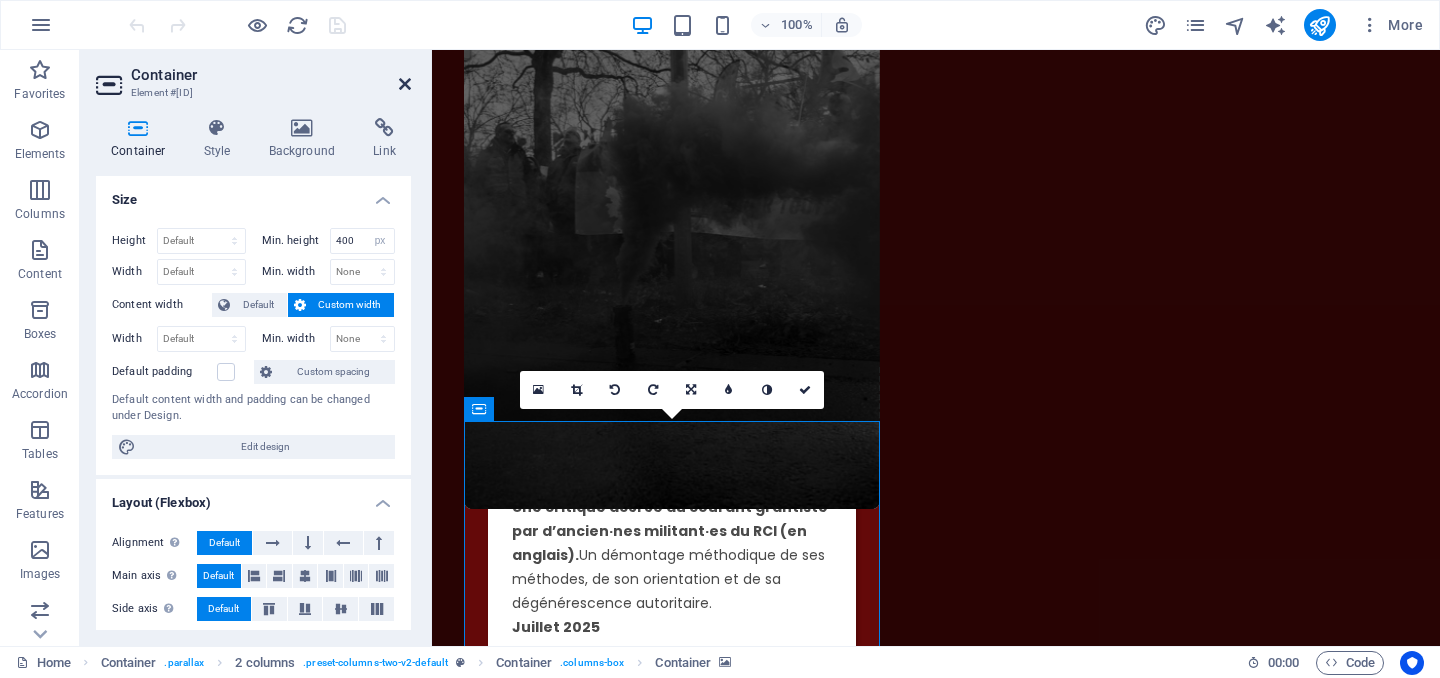 click at bounding box center (405, 84) 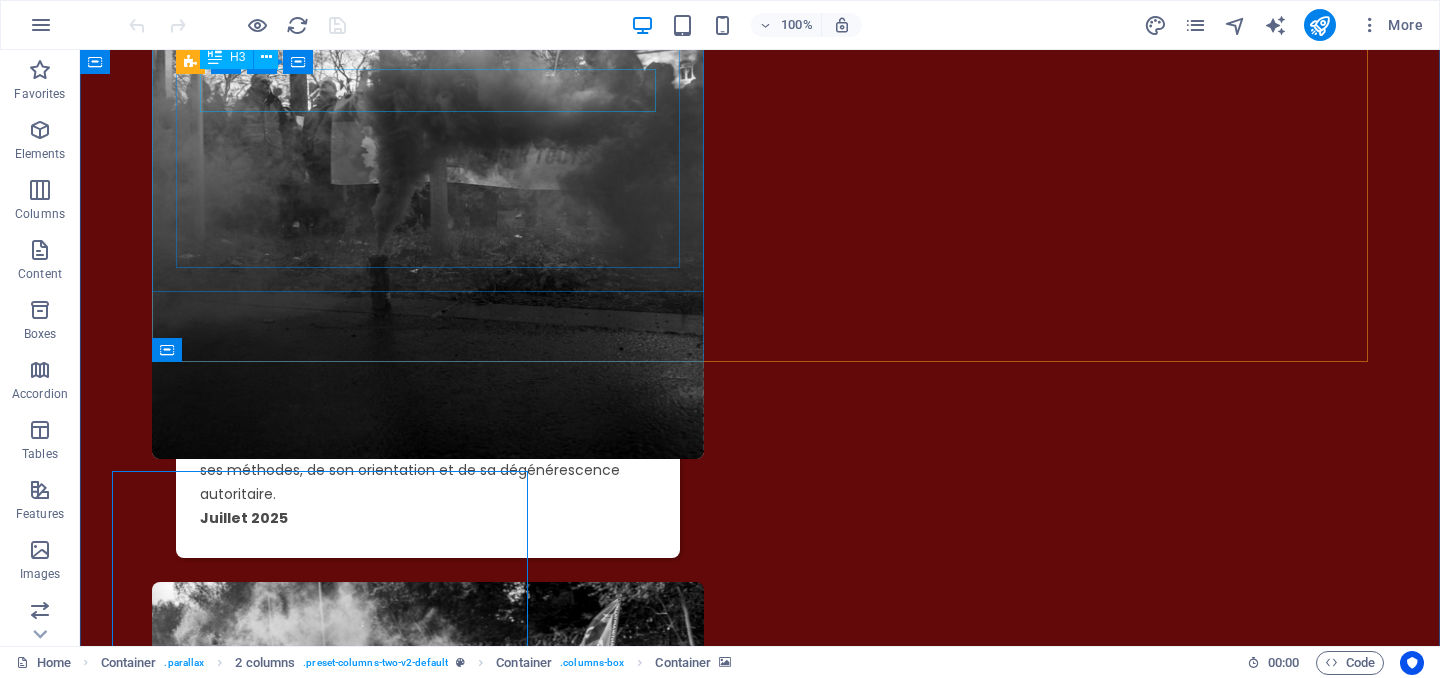 scroll, scrollTop: 1492, scrollLeft: 0, axis: vertical 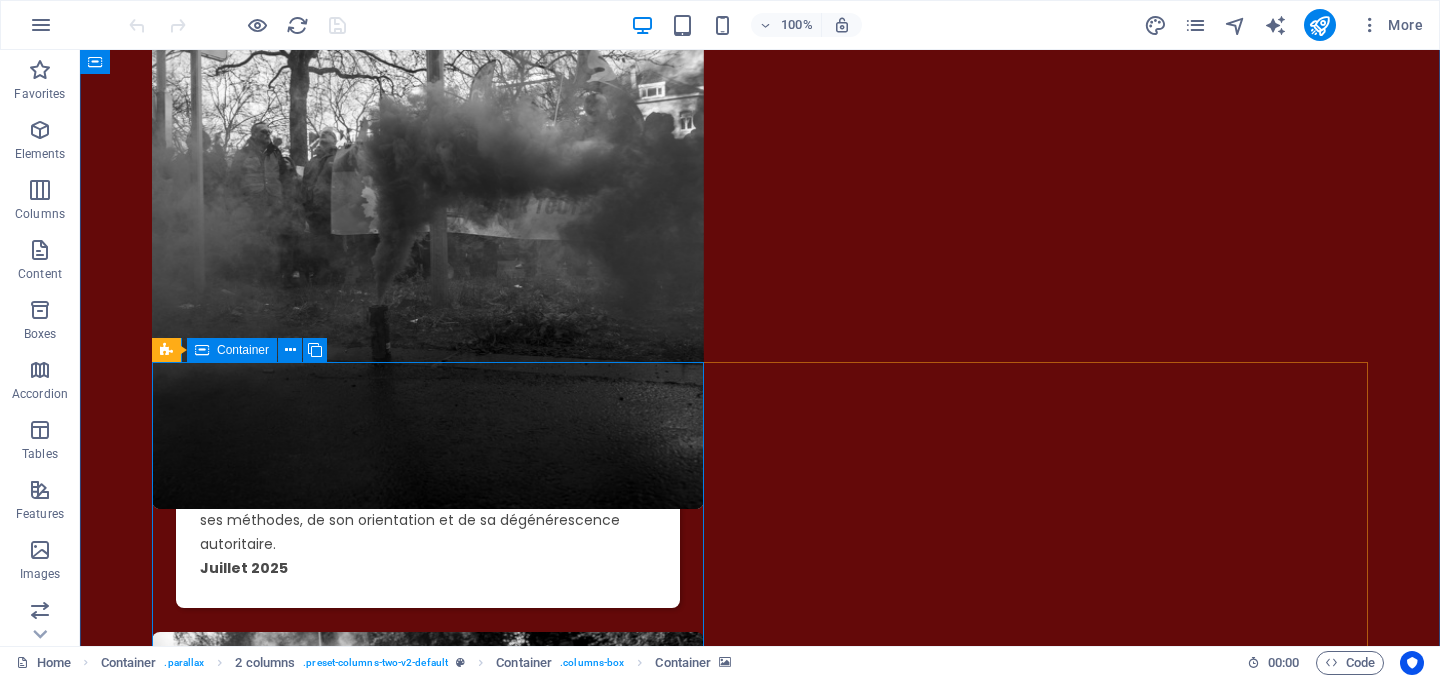 click on "Container" at bounding box center [243, 350] 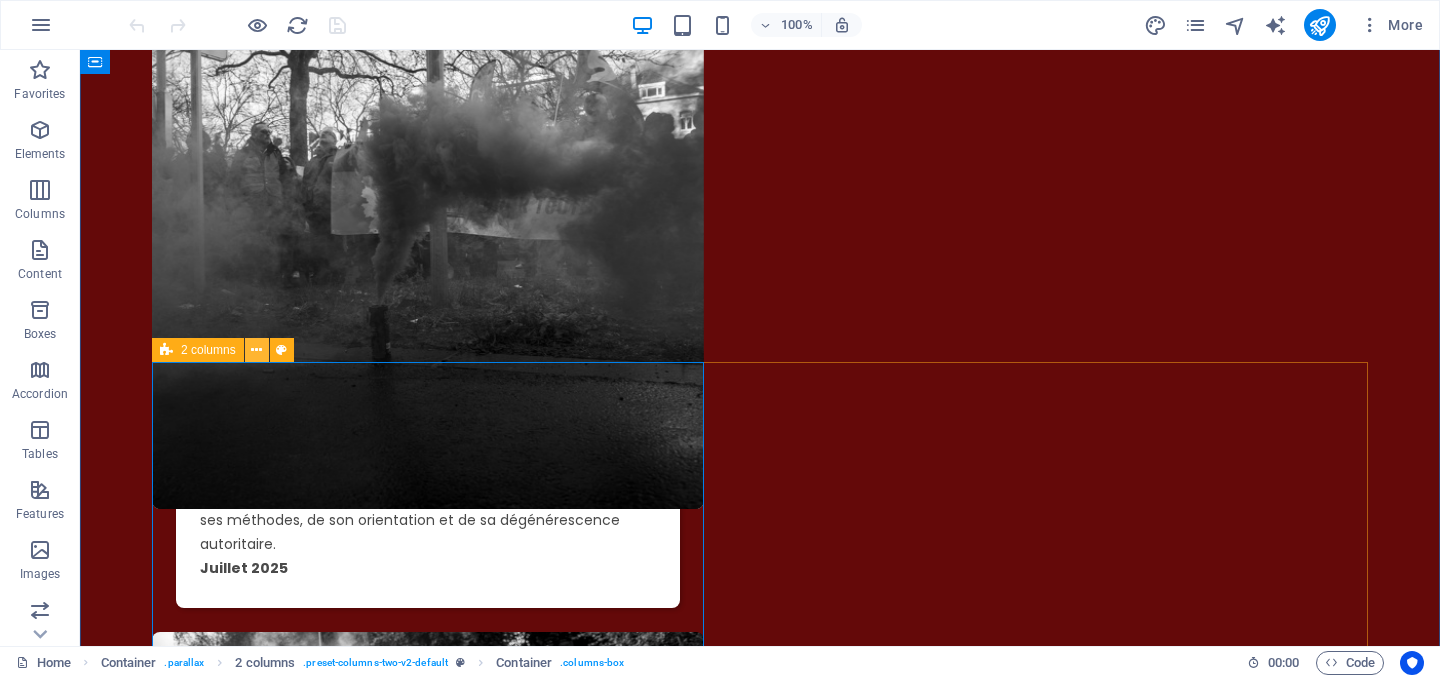 click at bounding box center (256, 350) 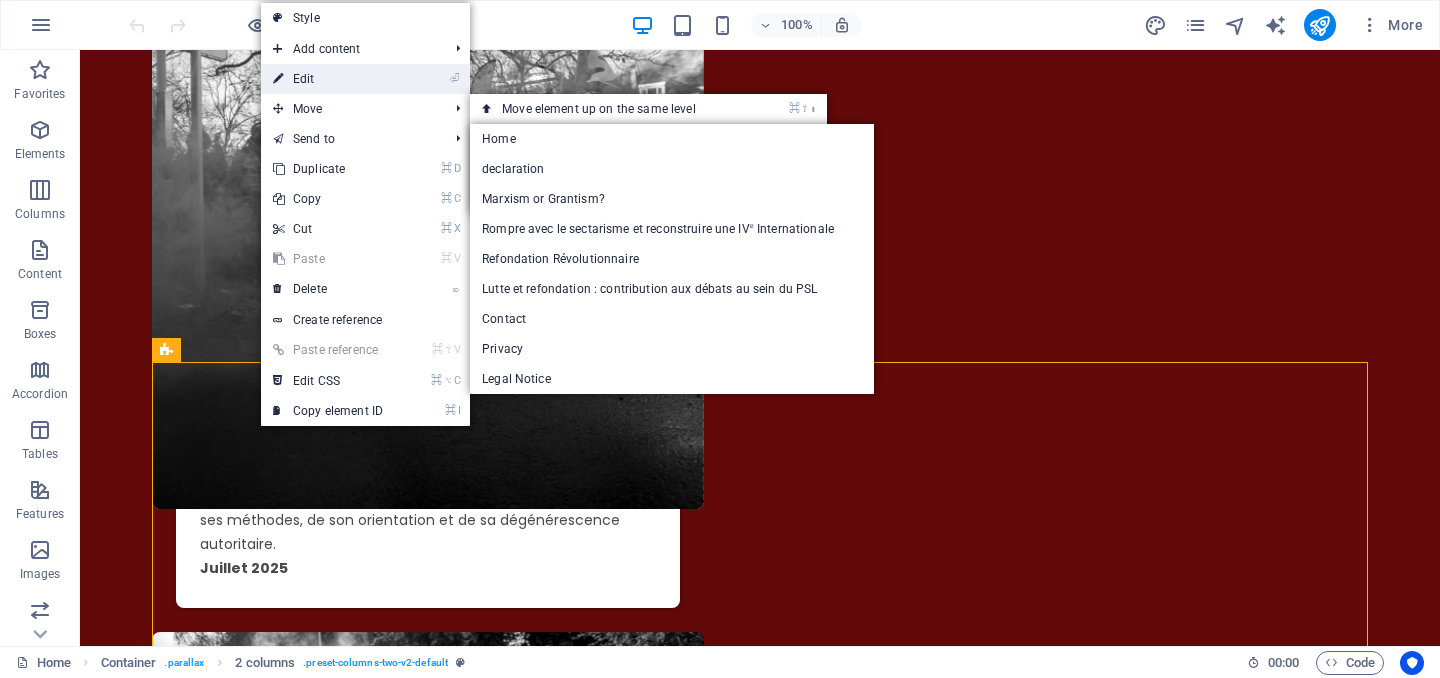 click on "⏎  Edit" at bounding box center (328, 79) 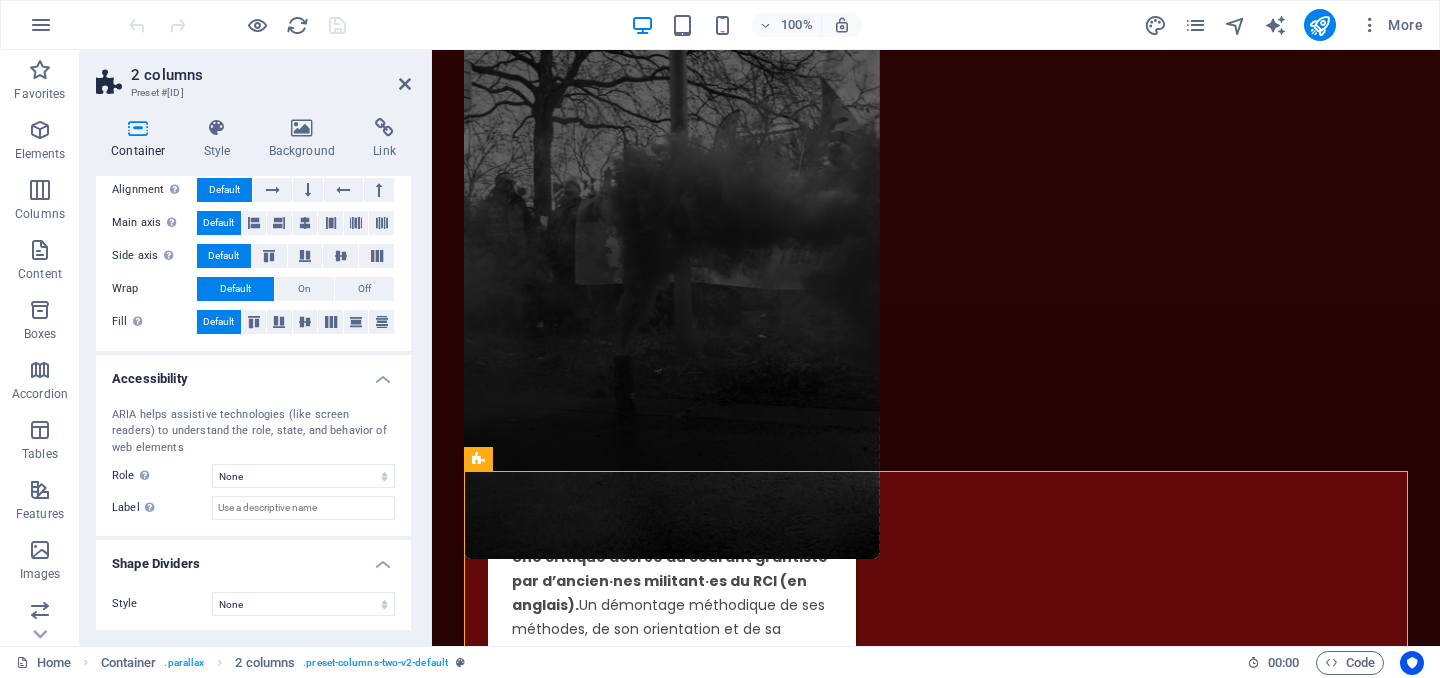scroll, scrollTop: 0, scrollLeft: 0, axis: both 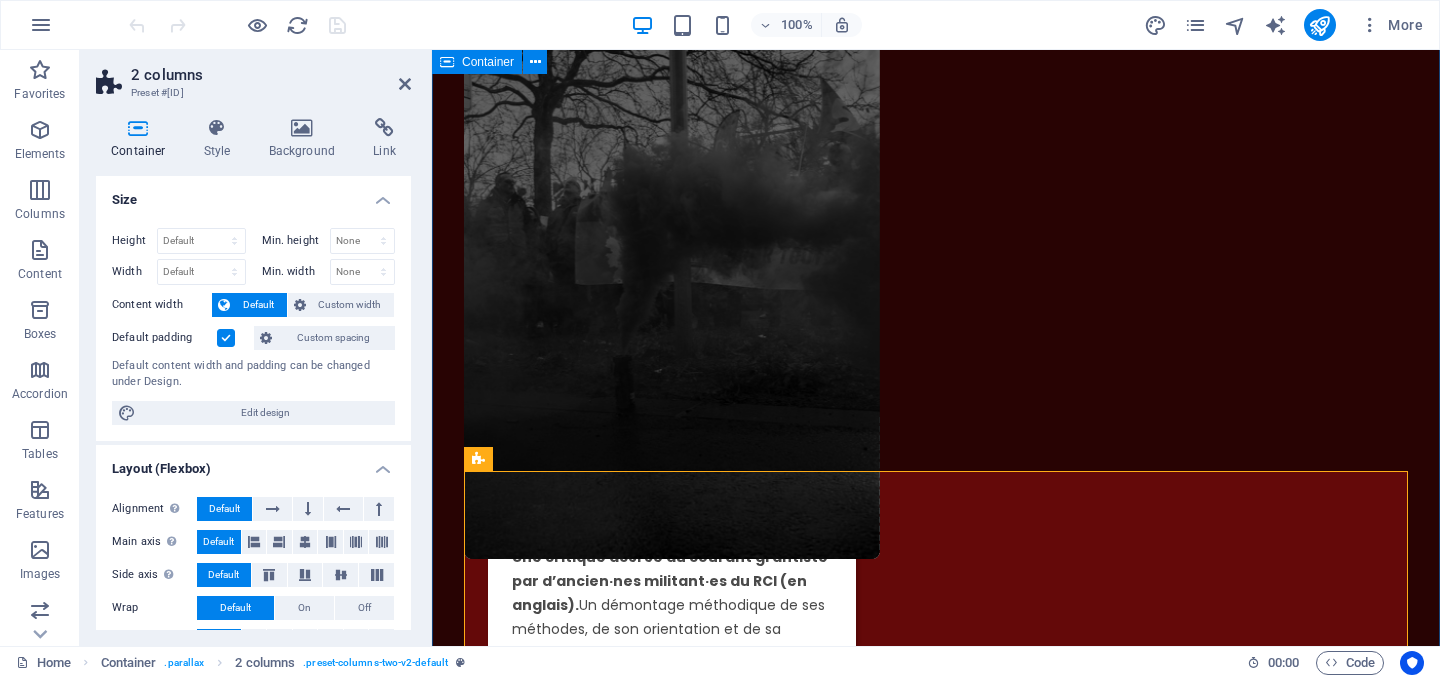 click on "ROUGE! Riposte de classe Drop content here or  Add elements  Paste clipboard Qui sommes-nous ? Rouge!  est un média militant qui vise à être un point d’appui pour celles et ceux qui, dans les luttes, dans leurs syndicats, dans leurs collectifs, dans la gauche révolutionnaire, veulent débattre, s’outiller, se former et s’organiser. Juillet 2025 Drop content here or  Add elements  Paste clipboard Marxism or Grantism ? Une critique acérée du courant grantiste par d’ancien·nes militant·es du RCI (en anglais).  Un démontage méthodique de ses méthodes, de son orientation et de sa dégénérescence autoritaire. Juillet 2025 Drop content here or  Add elements  Paste clipboard Refondation Révolutionnaire Texte de rupture stratégique avec le courant majoritaire du PSL.  Ce manifeste jette les bases d’un projet révolutionnaire vivant, féministe, démocratique et tourné vers les avant-gardes de la classe. Mai 2025 Drop content here or  Add elements  Paste clipboard Mars 2025 or or or" at bounding box center (936, 1155) 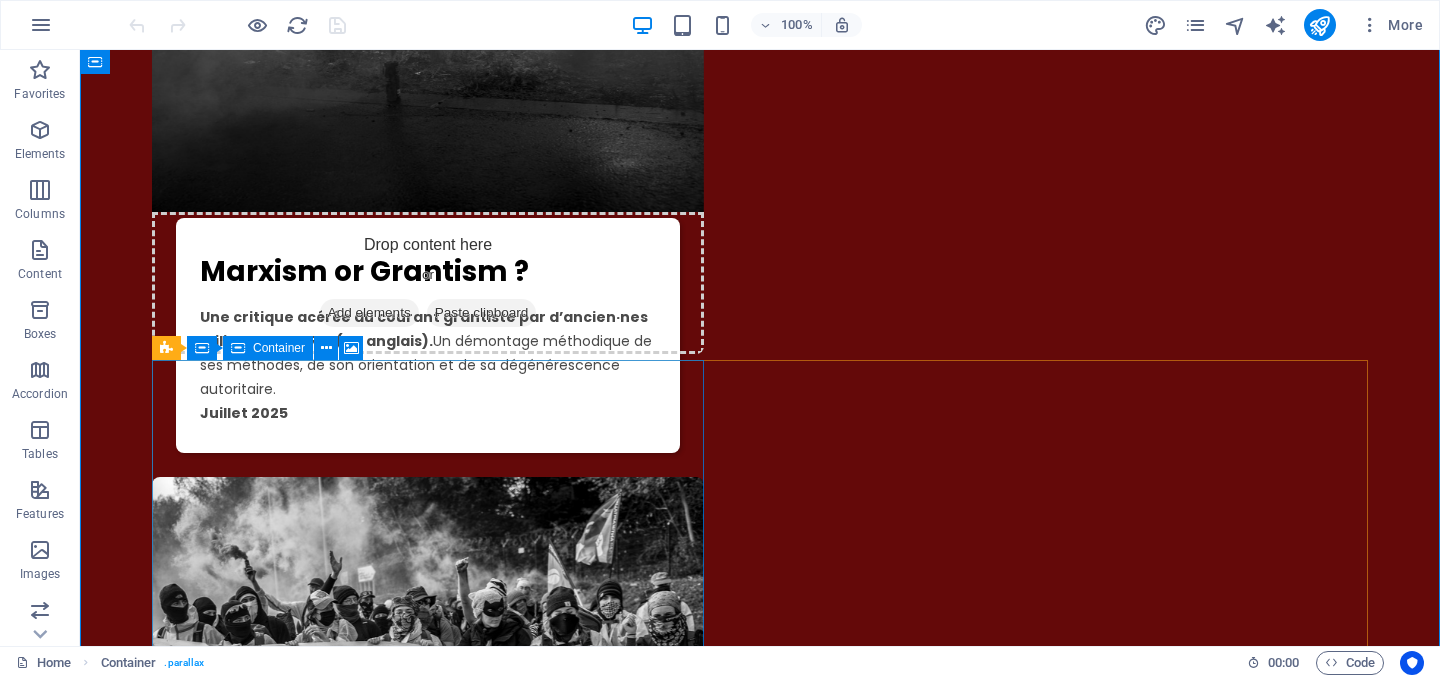 scroll, scrollTop: 1681, scrollLeft: 0, axis: vertical 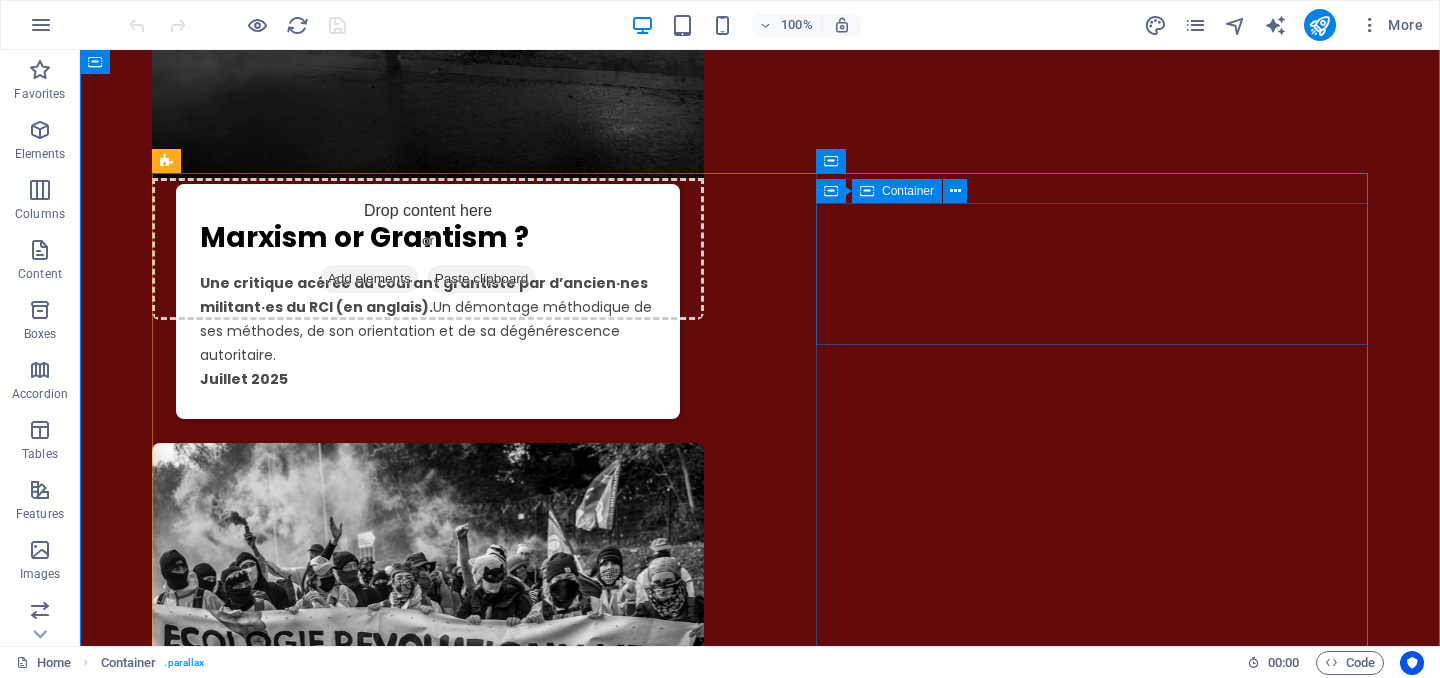 click on "Add elements" at bounding box center [369, 2821] 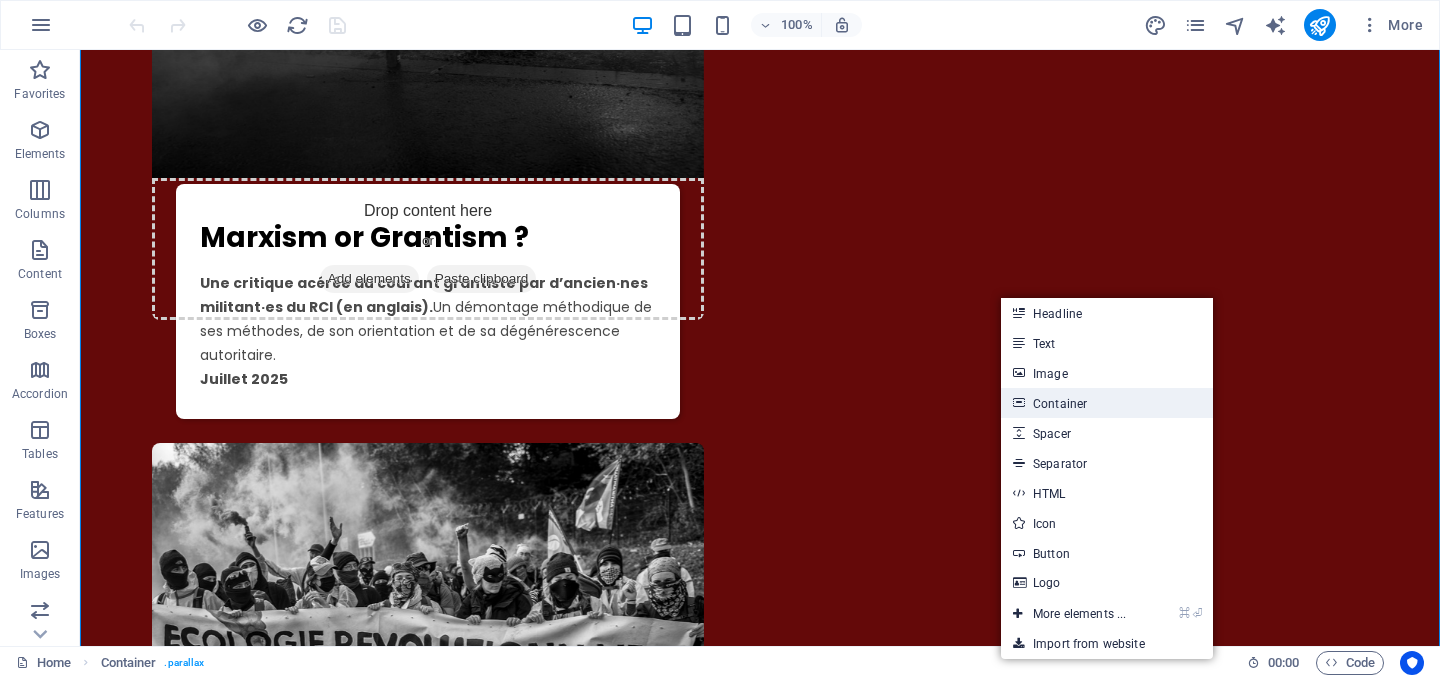 click on "Container" at bounding box center [1107, 403] 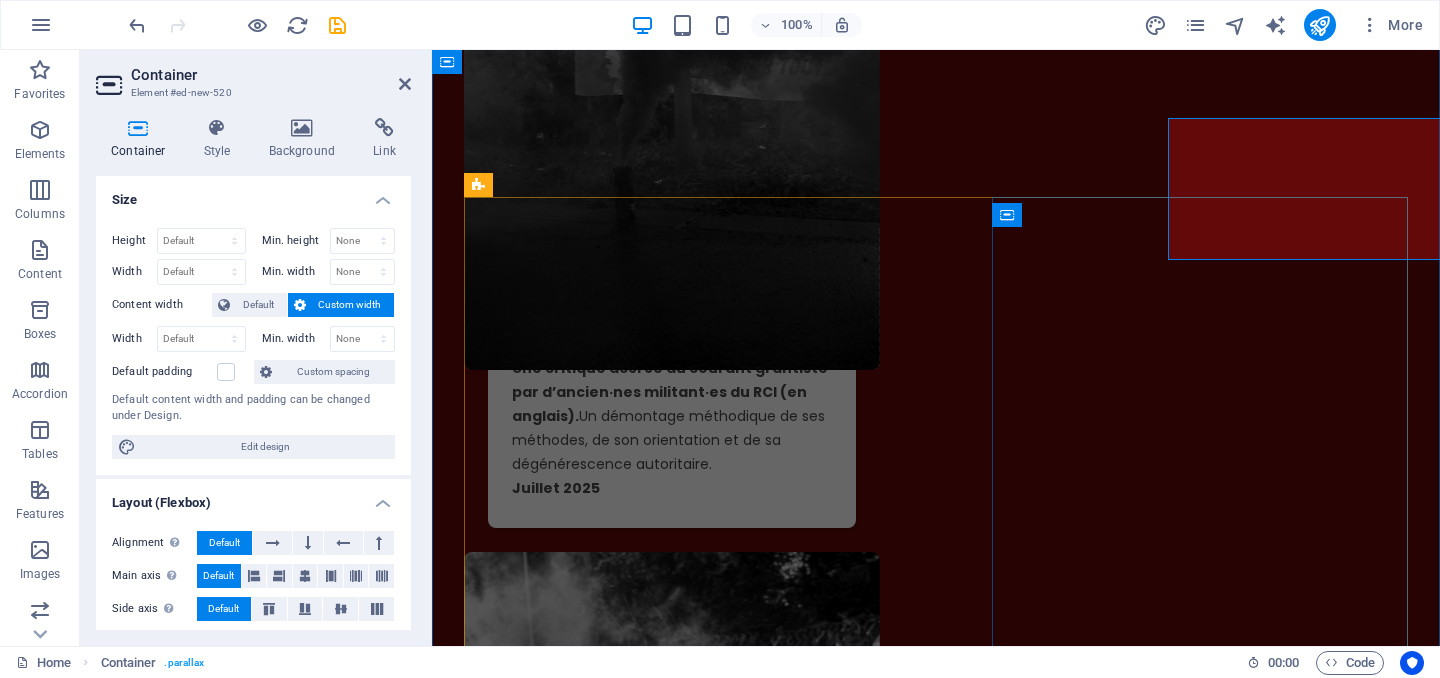 scroll, scrollTop: 1766, scrollLeft: 0, axis: vertical 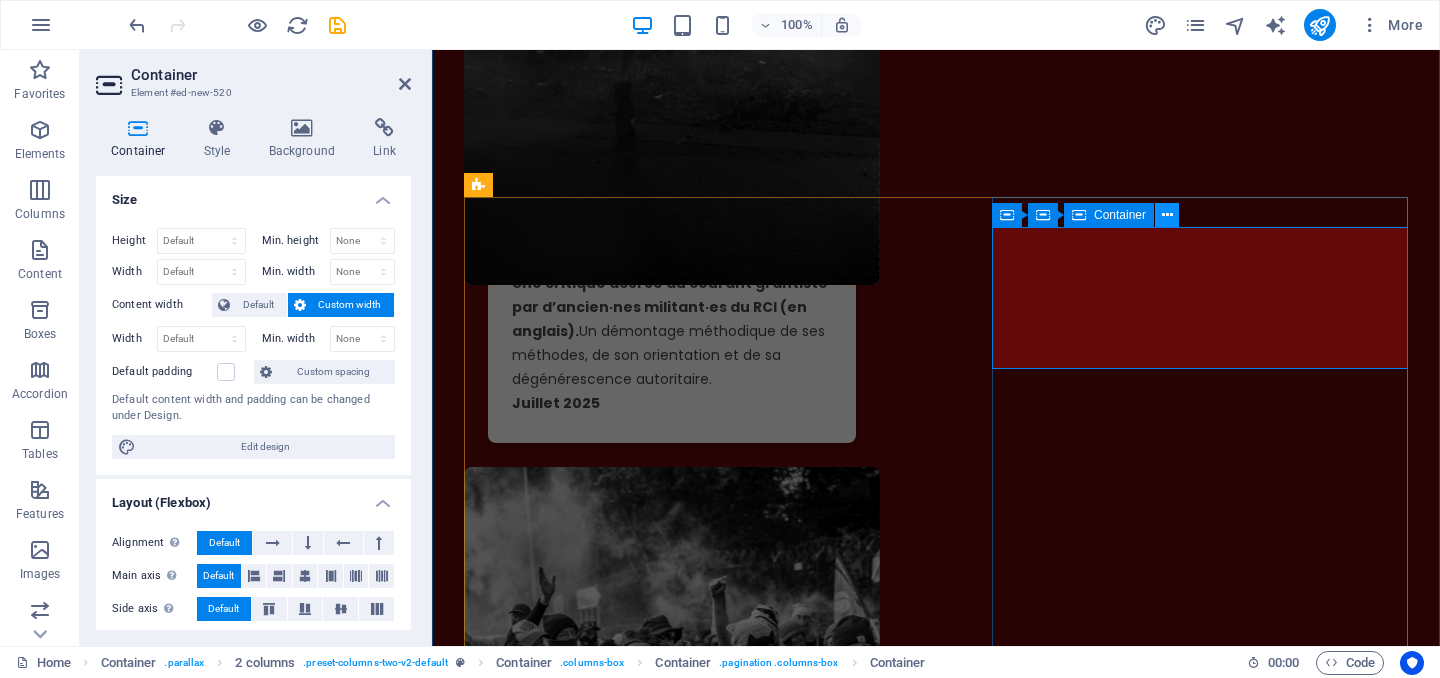 click at bounding box center [1167, 215] 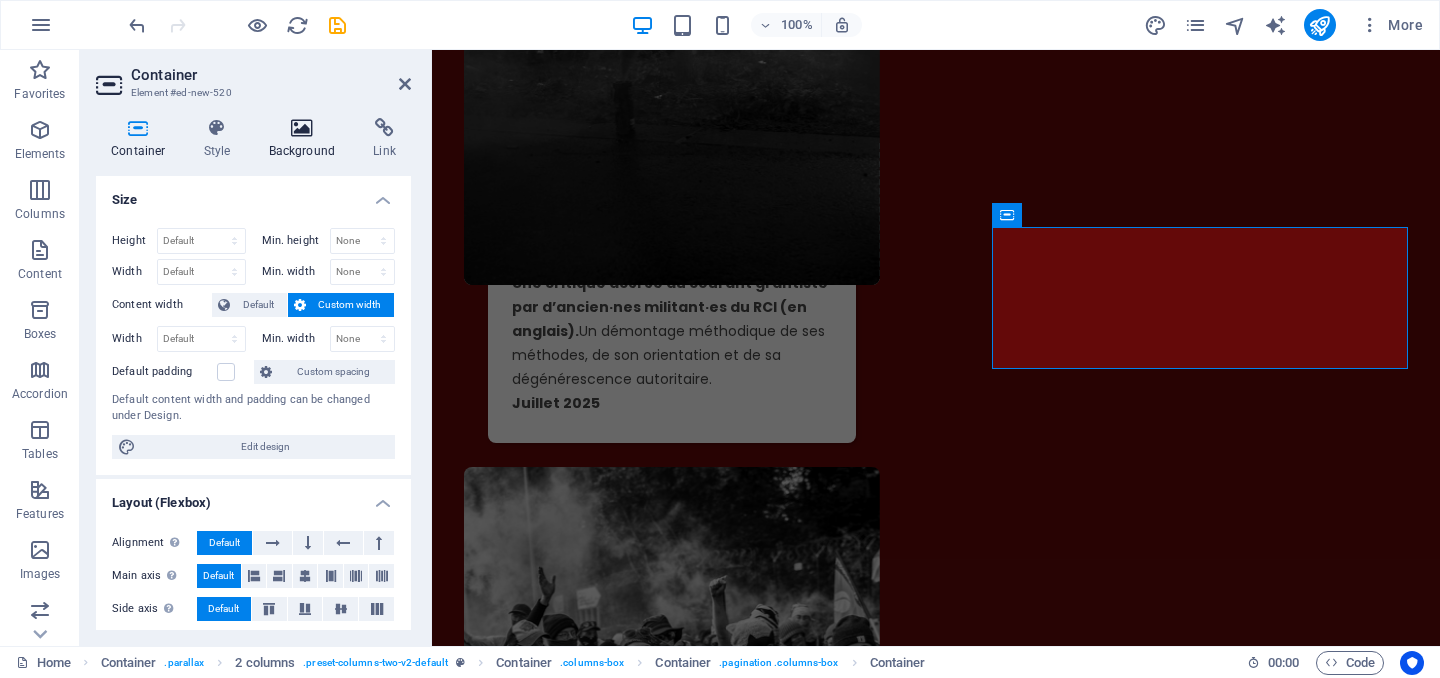click at bounding box center (302, 128) 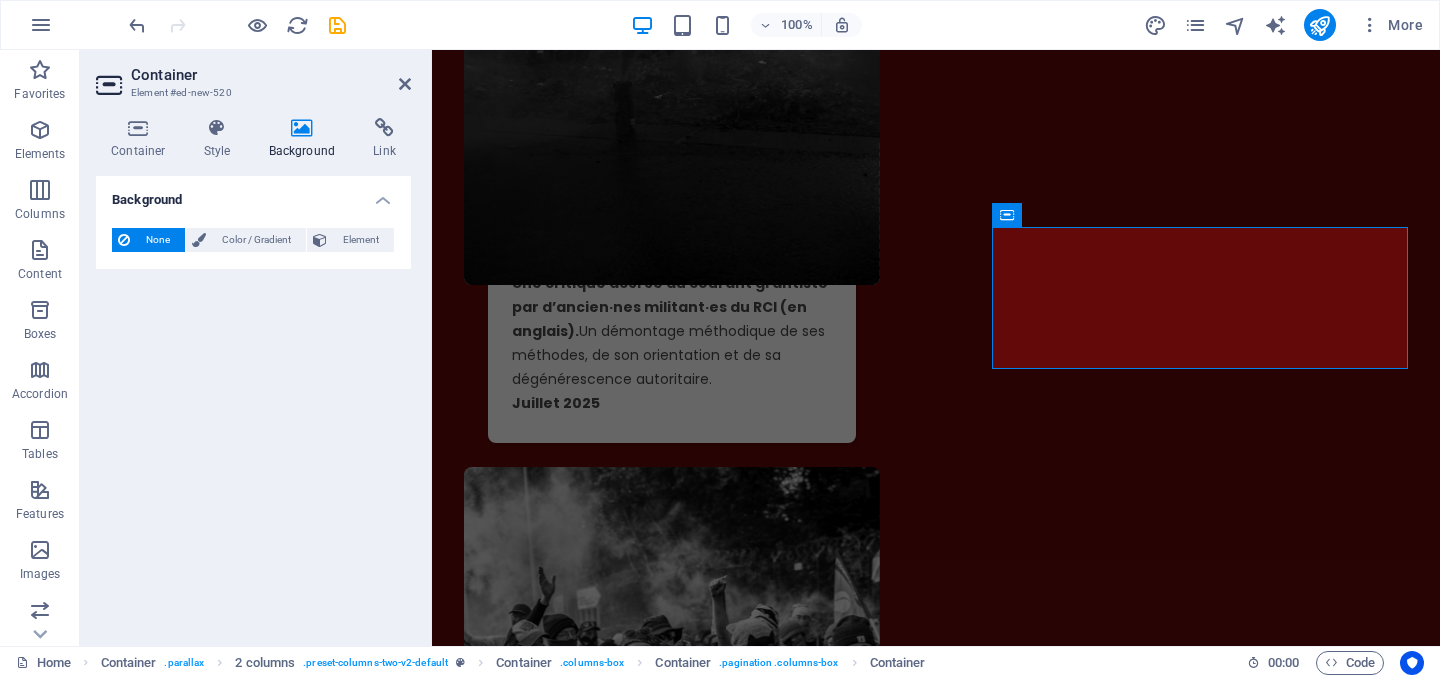 click on "Background" at bounding box center [306, 139] 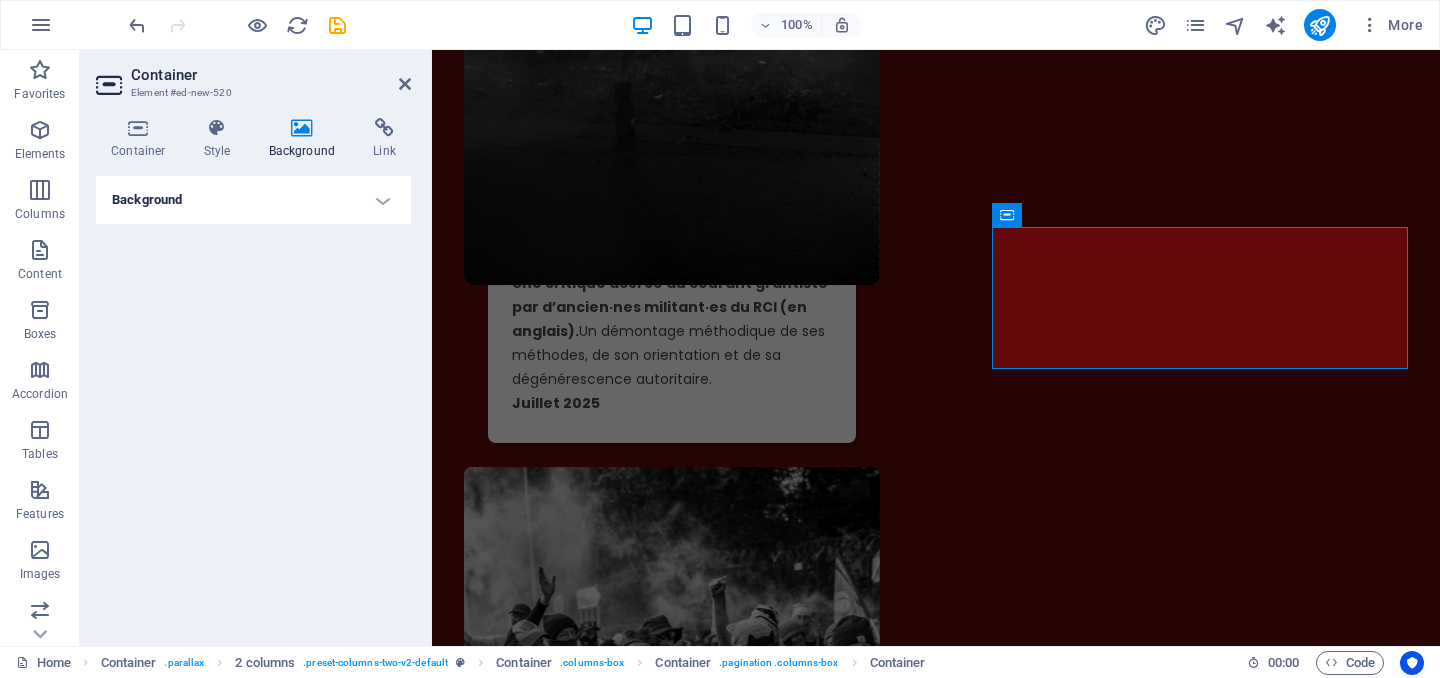 click on "Background" at bounding box center [253, 200] 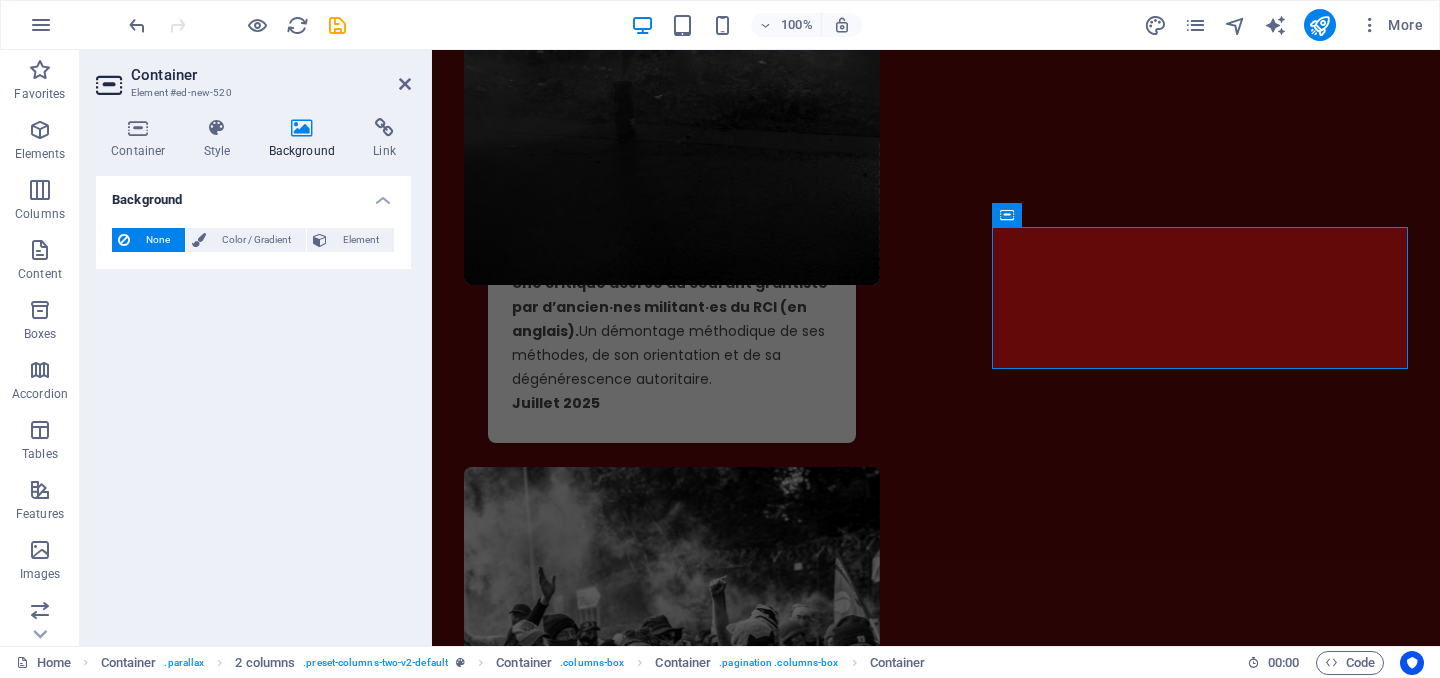 click on "None" at bounding box center (157, 240) 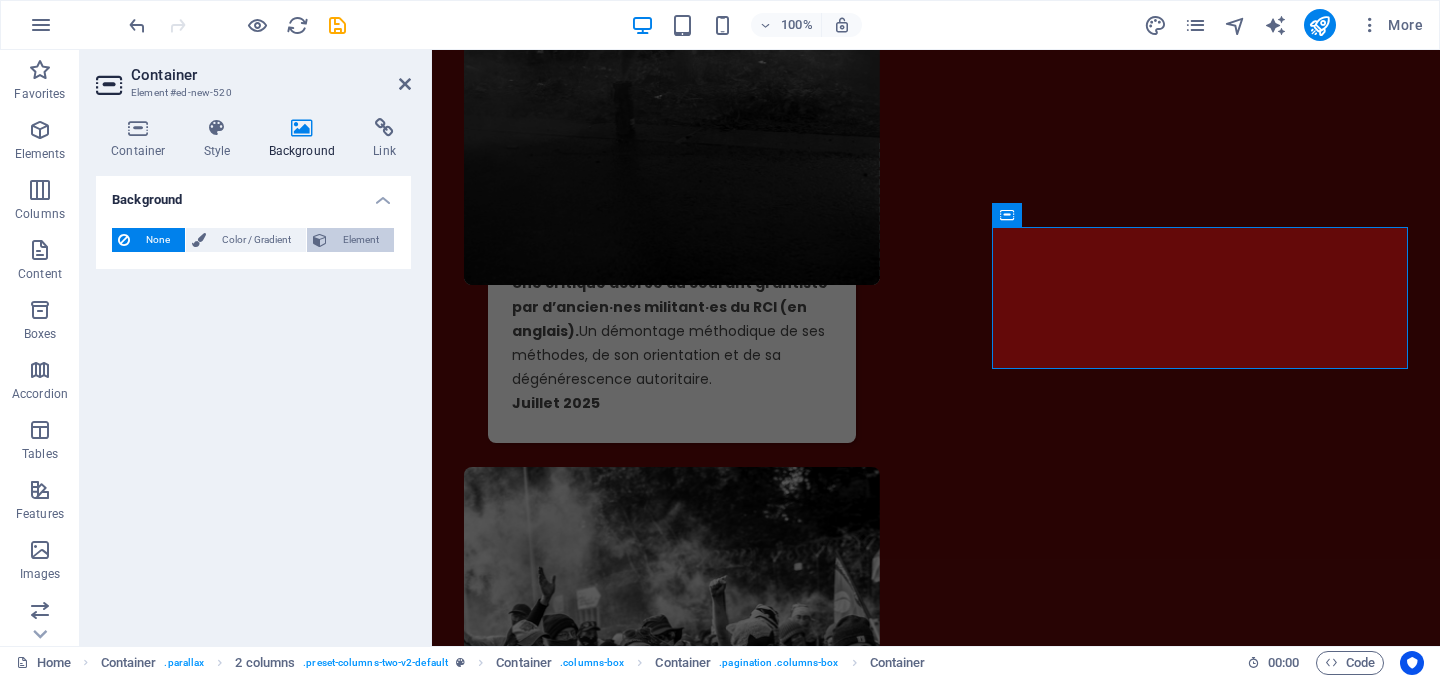 click on "Element" at bounding box center [360, 240] 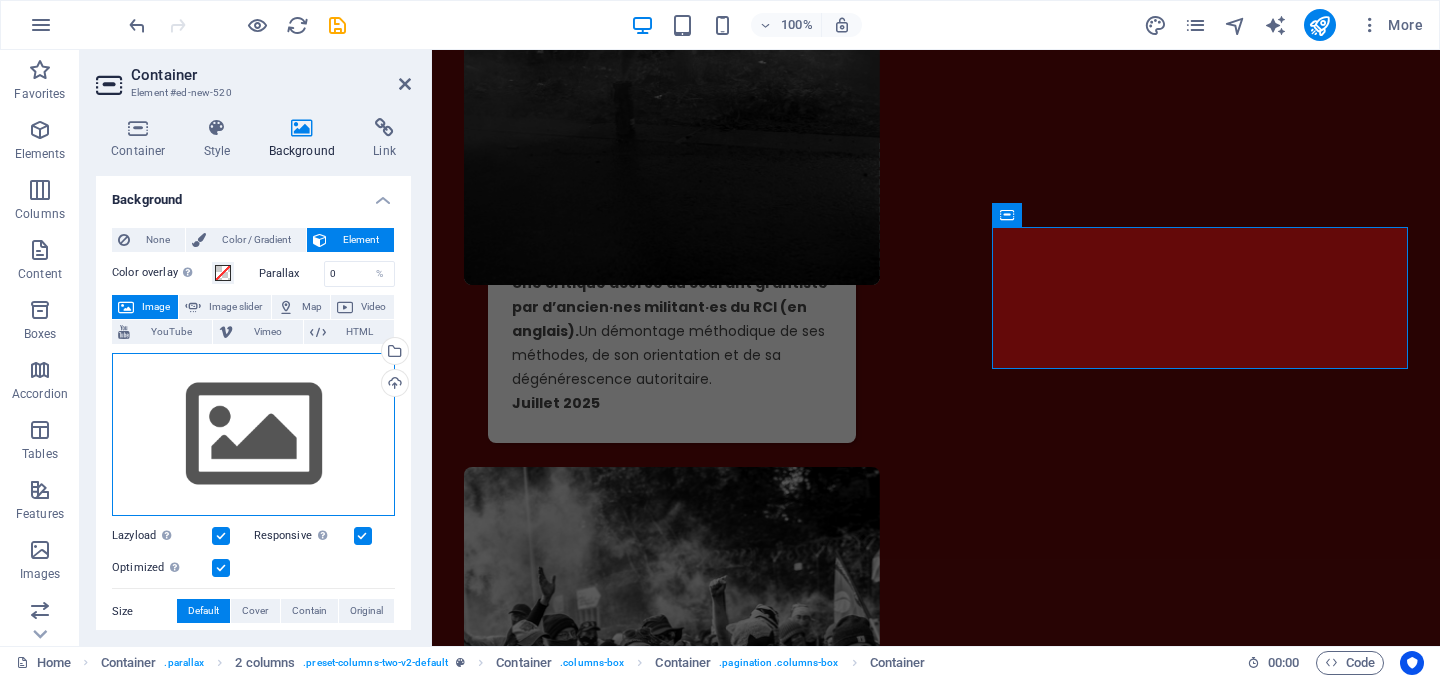 click on "Drag files here, click to choose files or select files from Files or our free stock photos & videos" at bounding box center (253, 435) 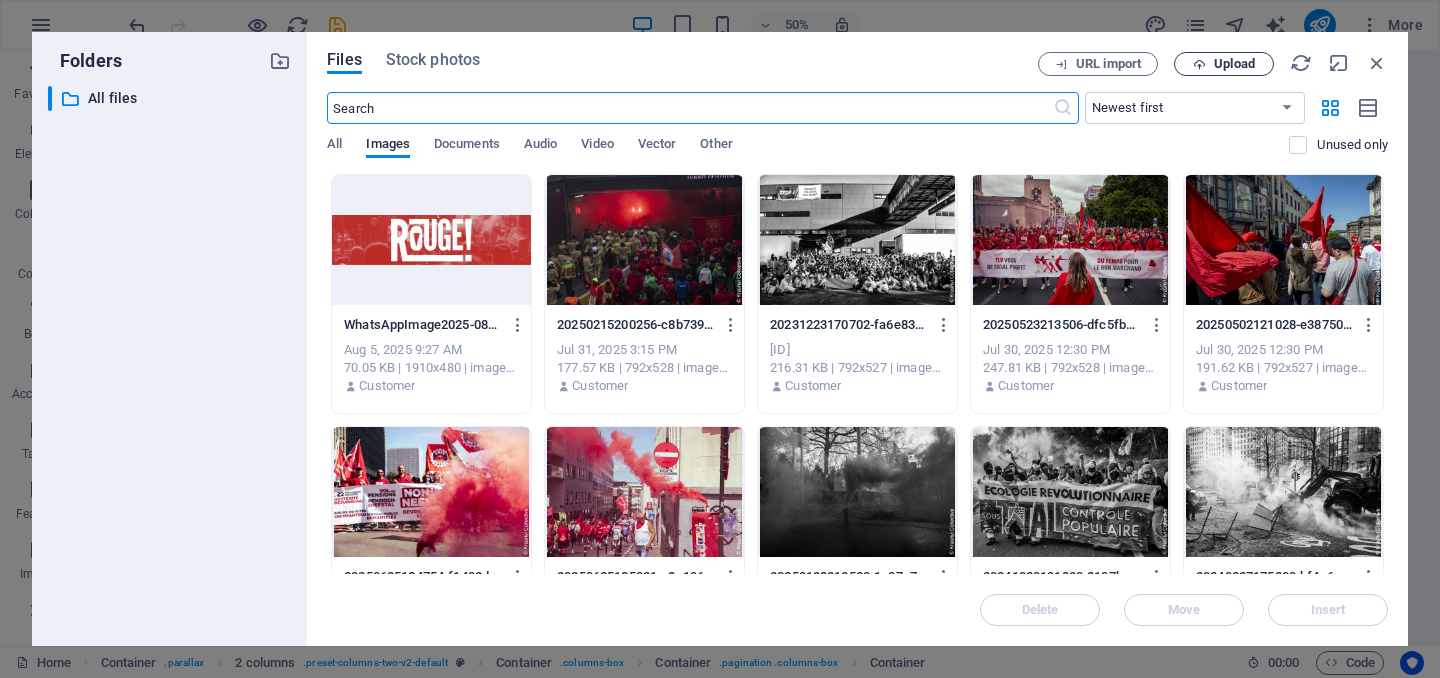 click on "Upload" at bounding box center (1234, 64) 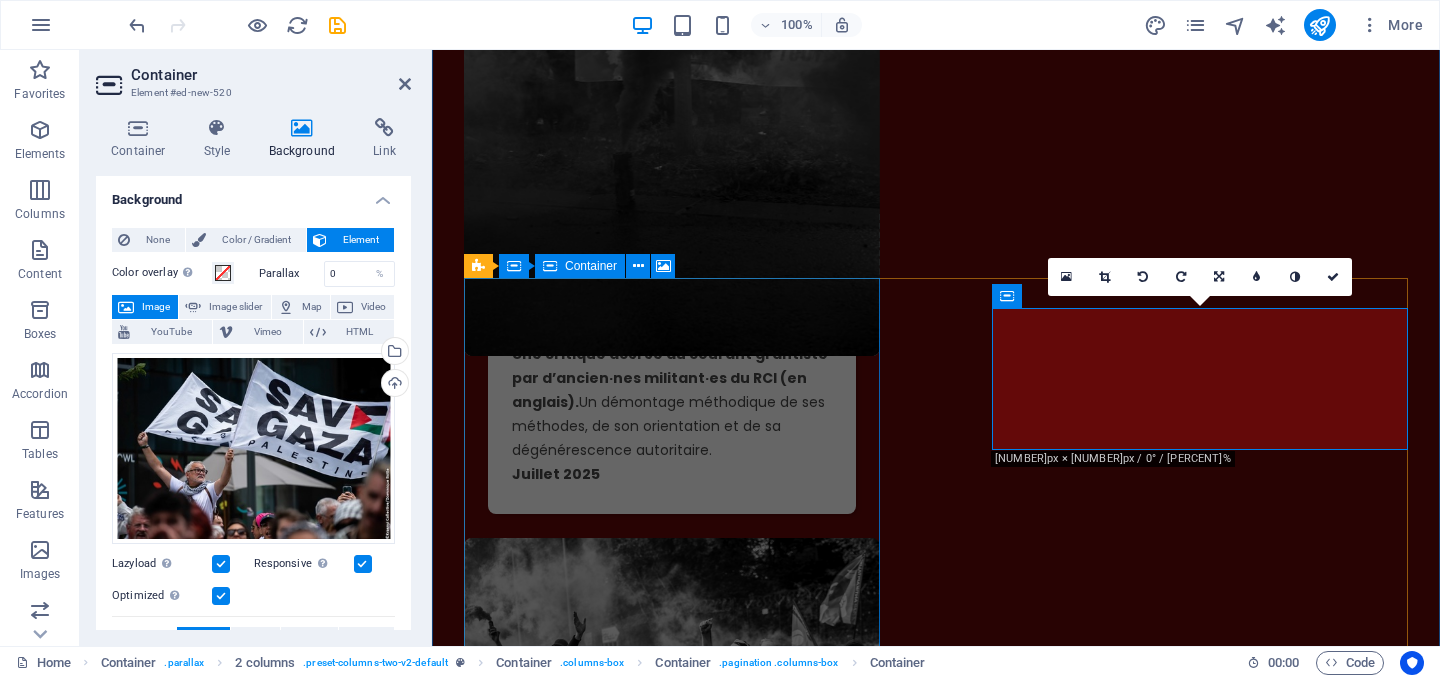 scroll, scrollTop: 1708, scrollLeft: 0, axis: vertical 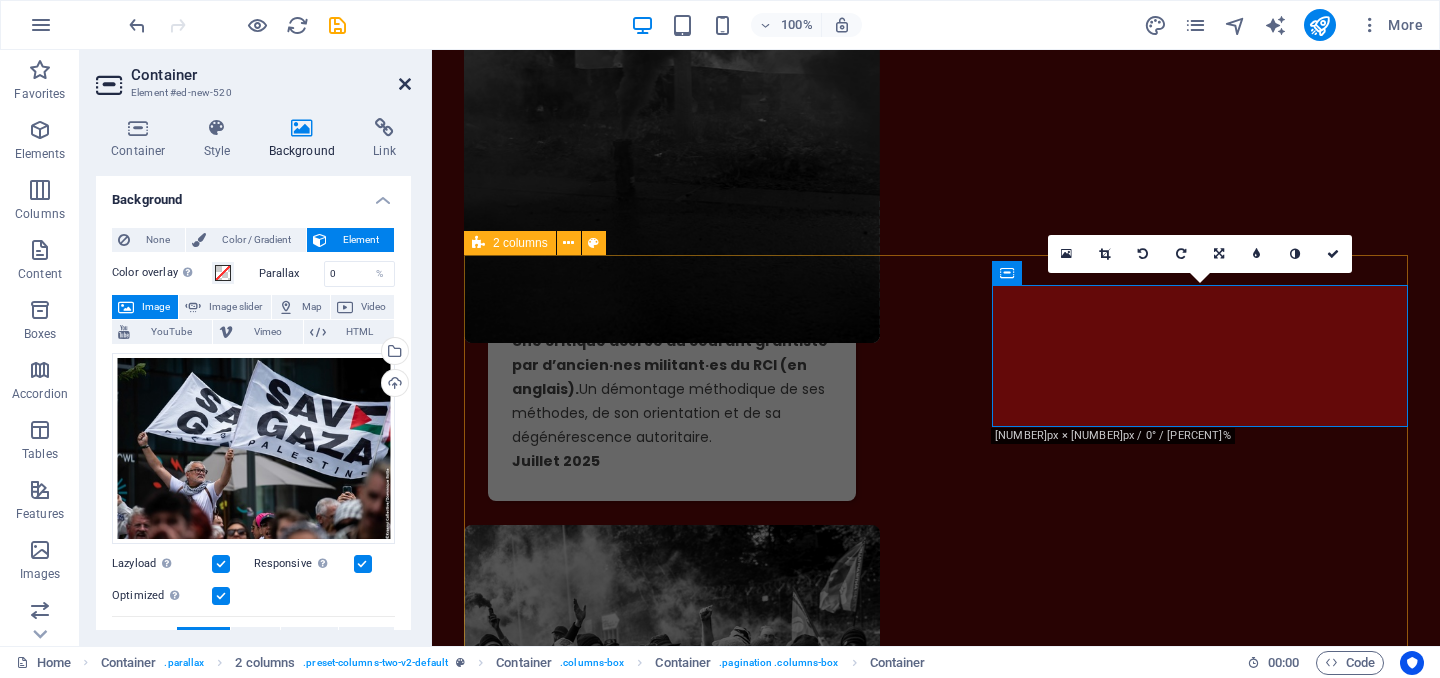 click at bounding box center (405, 84) 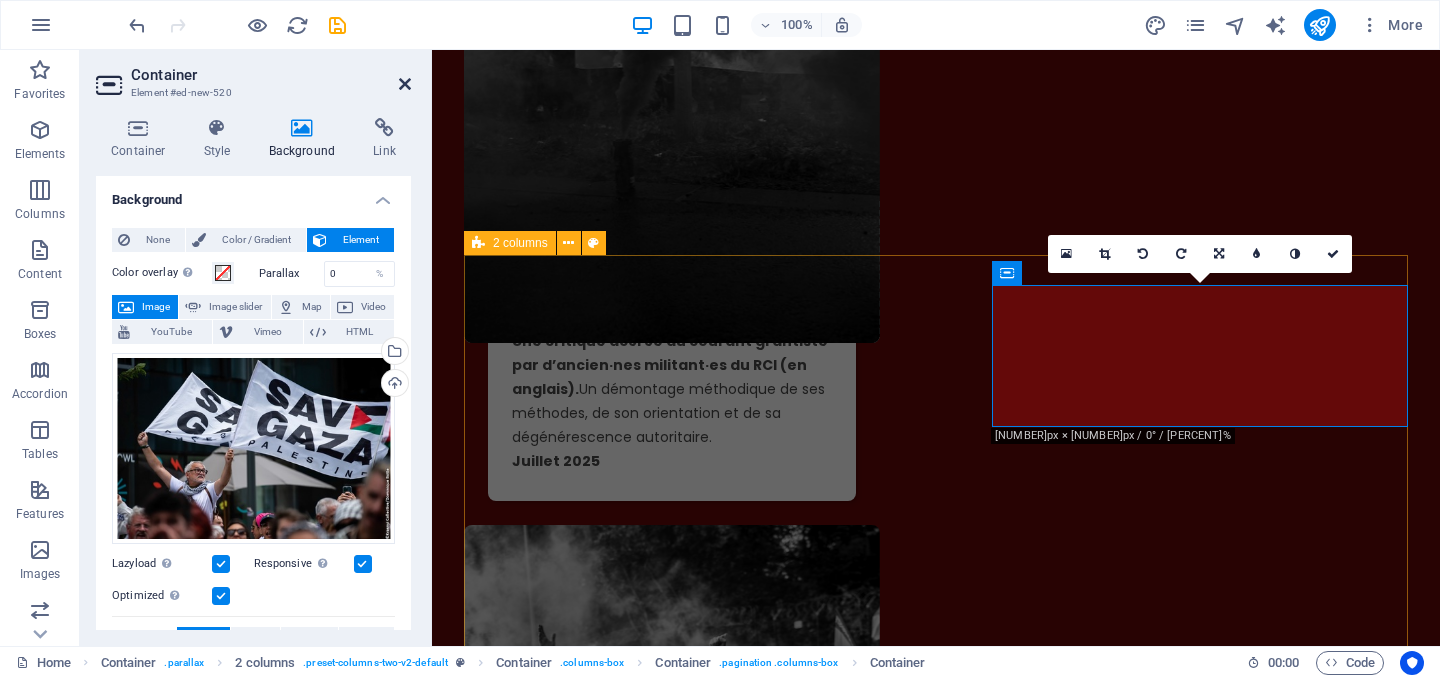 scroll, scrollTop: 1623, scrollLeft: 0, axis: vertical 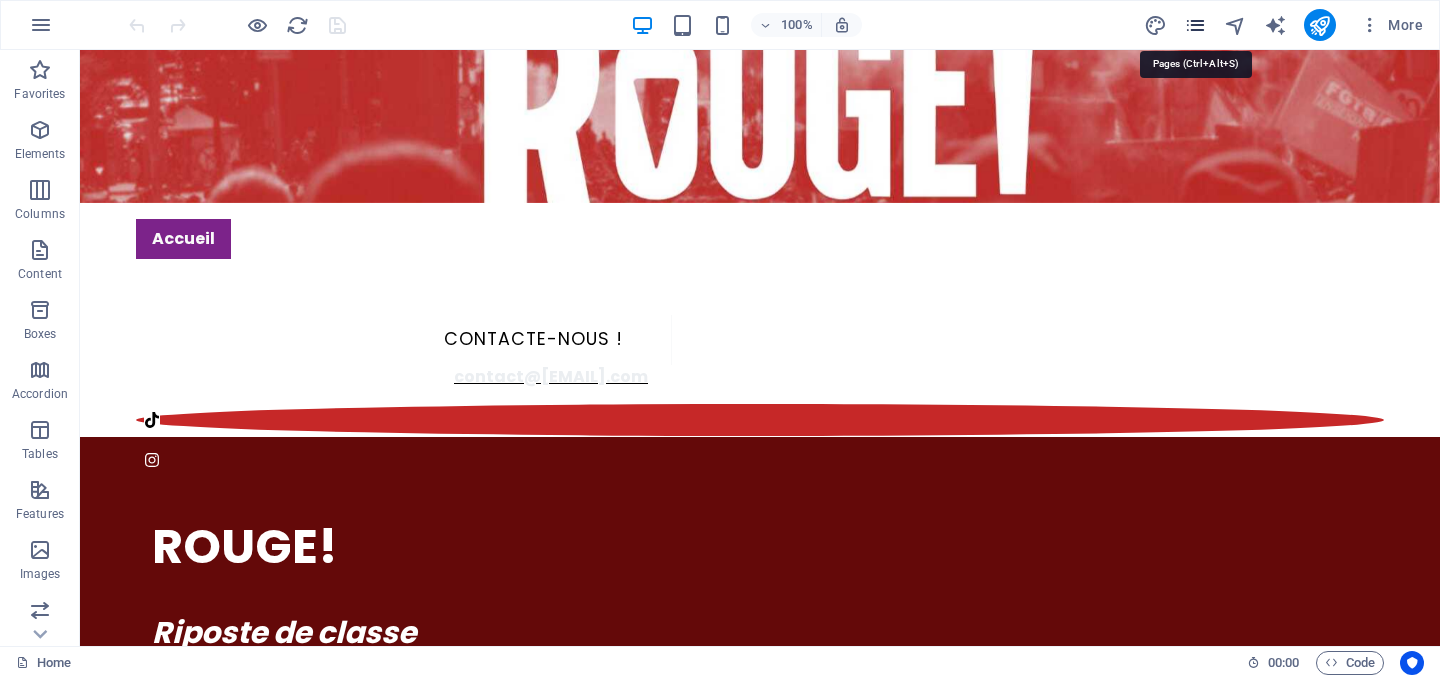 click at bounding box center [1195, 25] 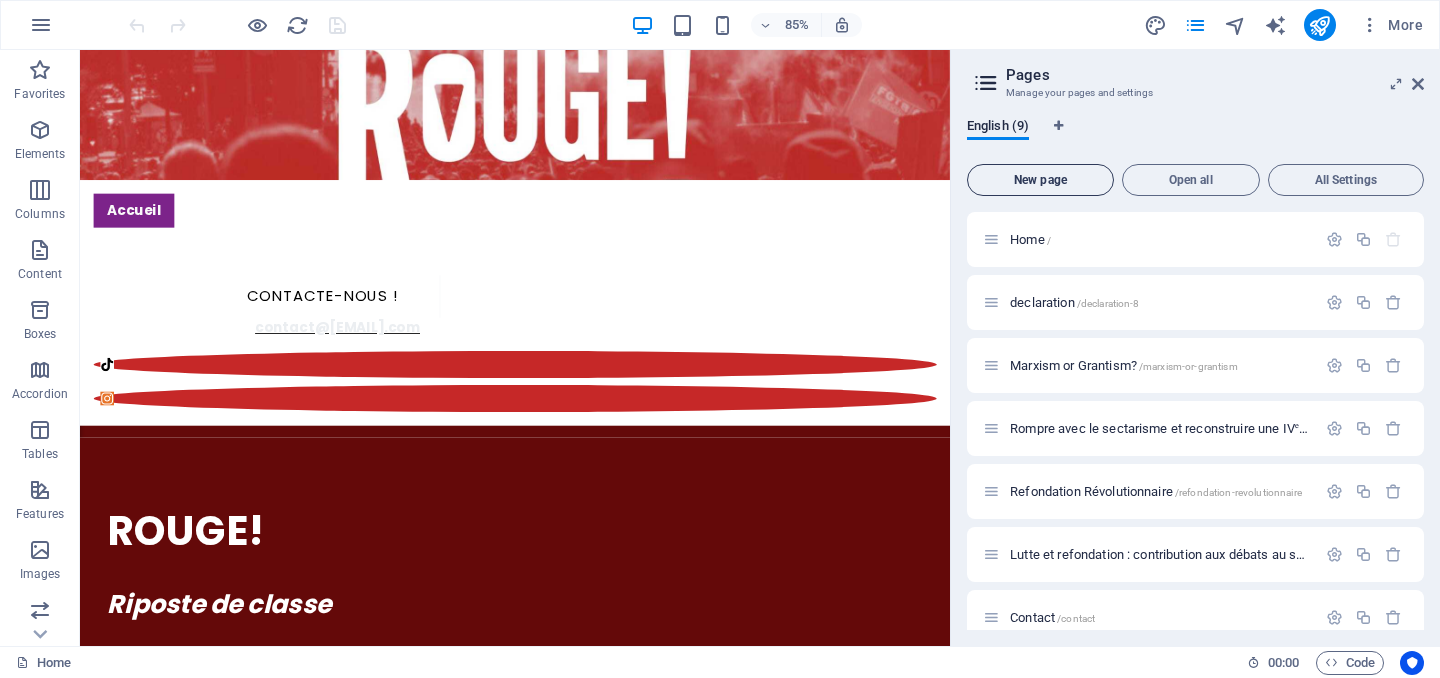 click on "New page" at bounding box center [1040, 180] 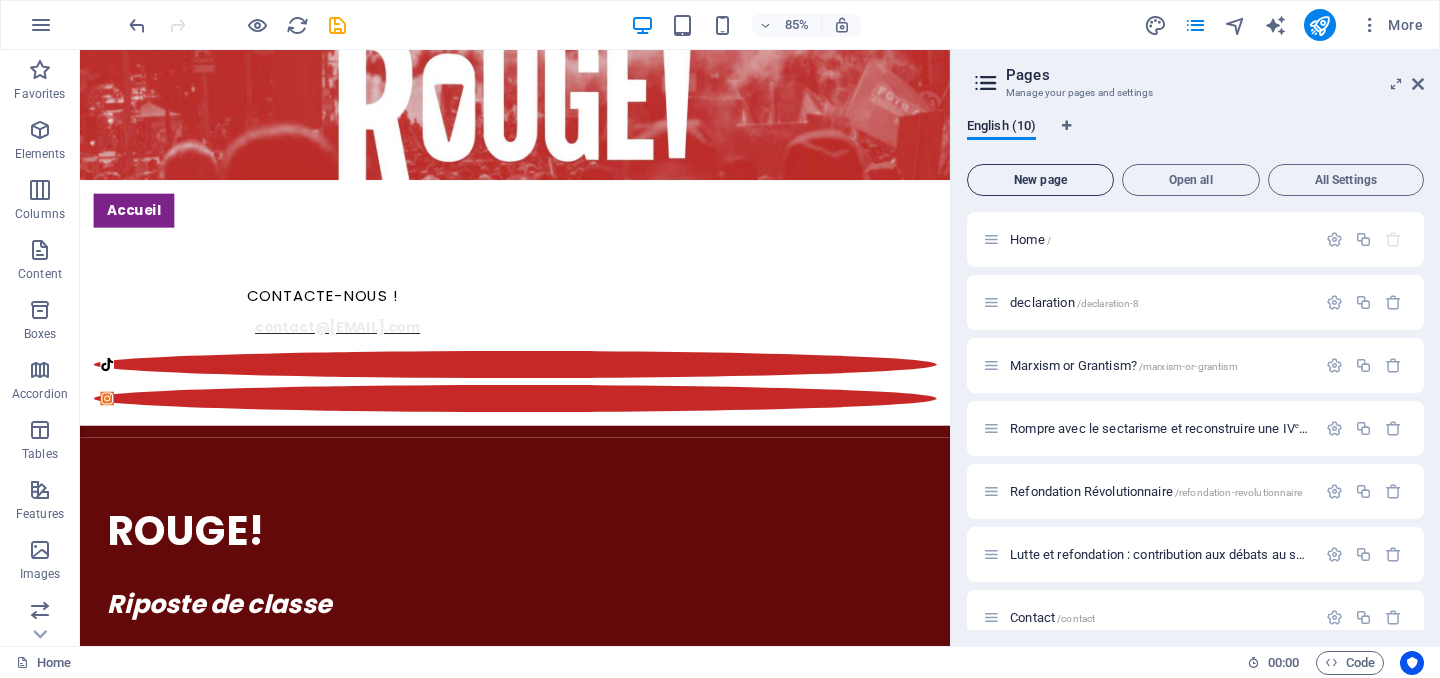 scroll, scrollTop: 461, scrollLeft: 0, axis: vertical 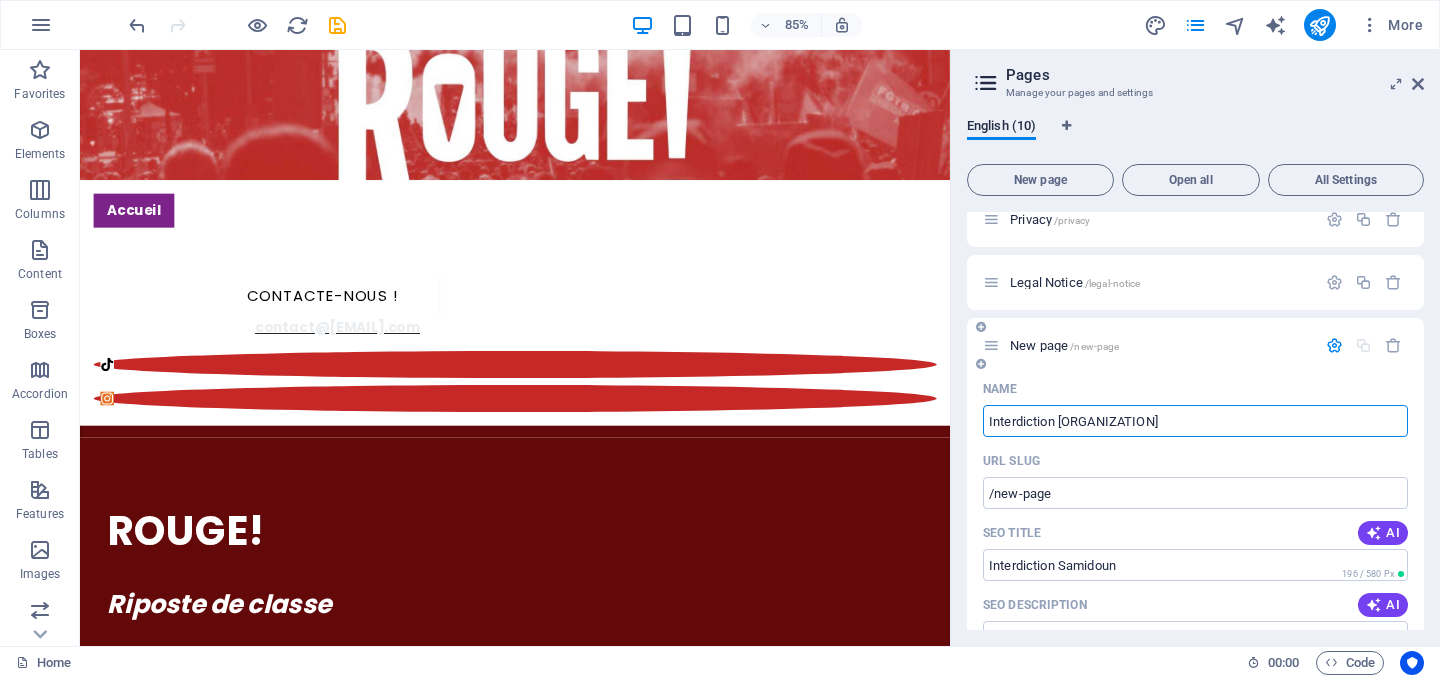 type on "Interdiction [ORGANIZATION]" 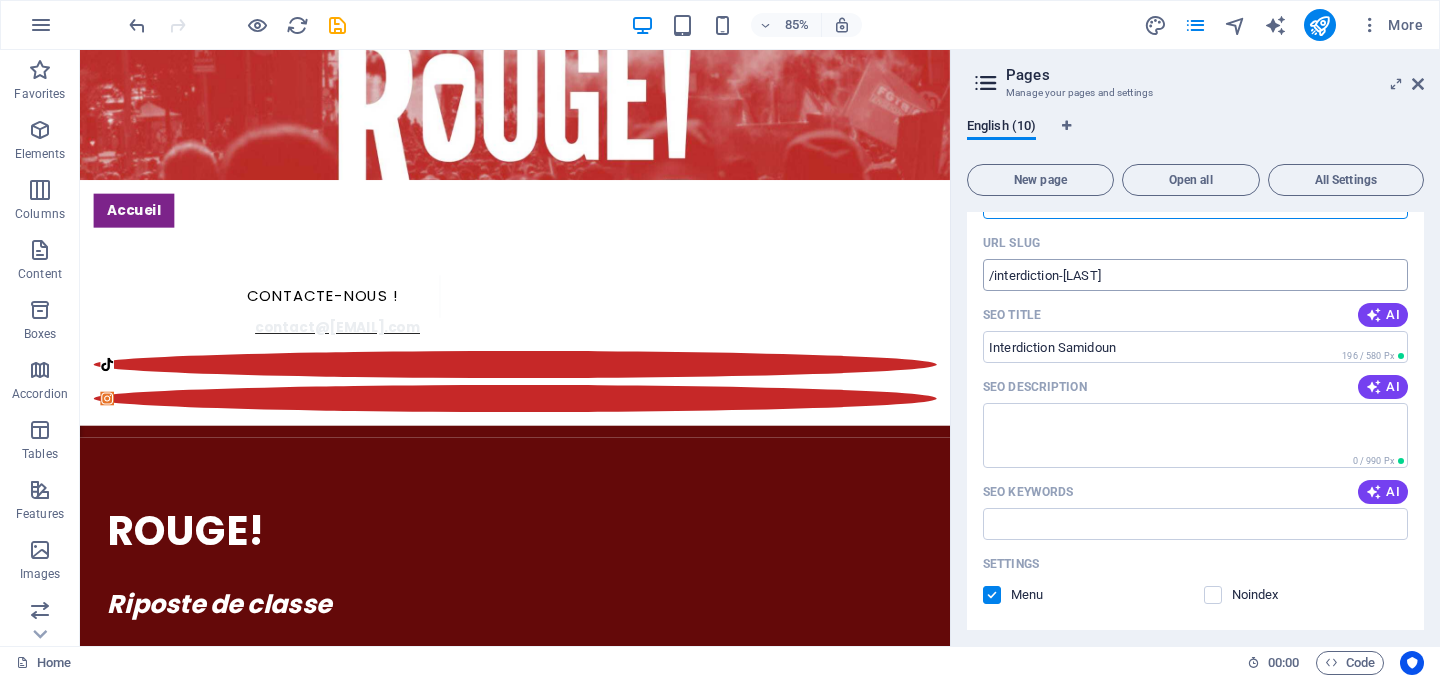 scroll, scrollTop: 680, scrollLeft: 0, axis: vertical 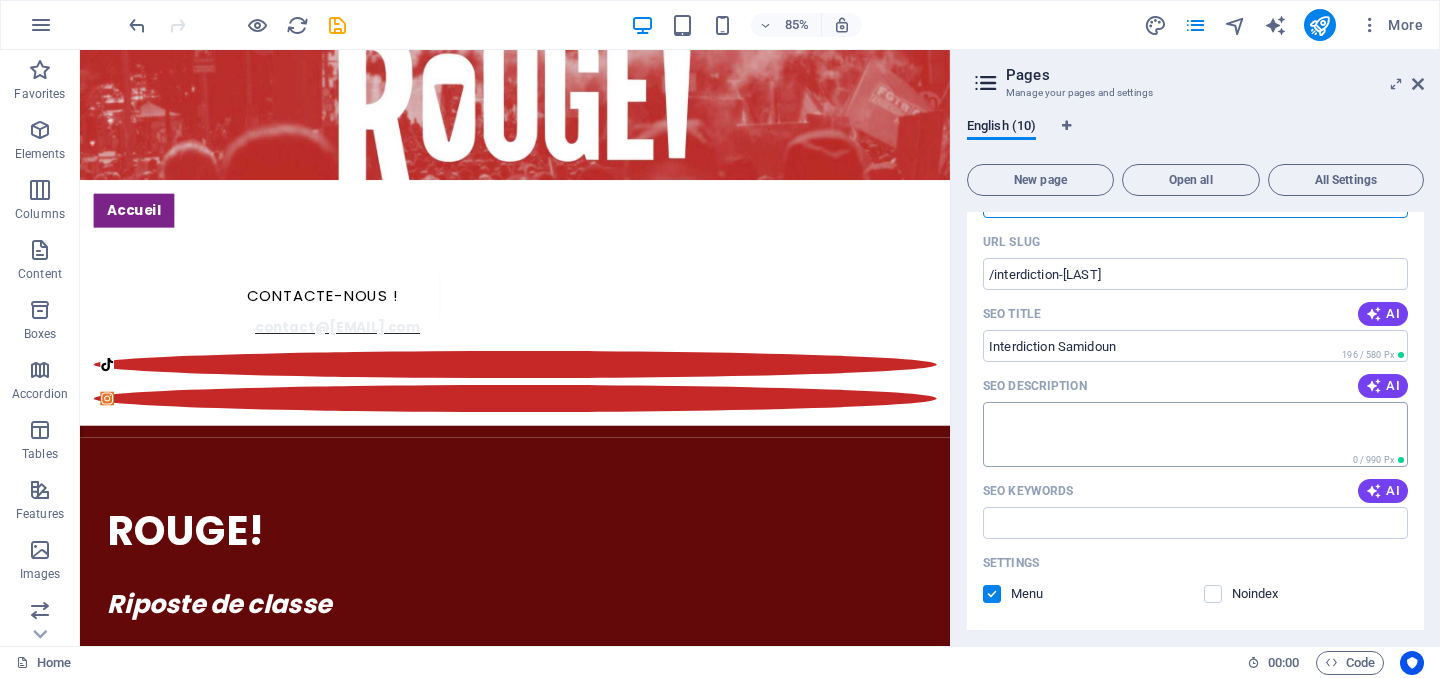 type on "Interdiction [ORGANIZATION]" 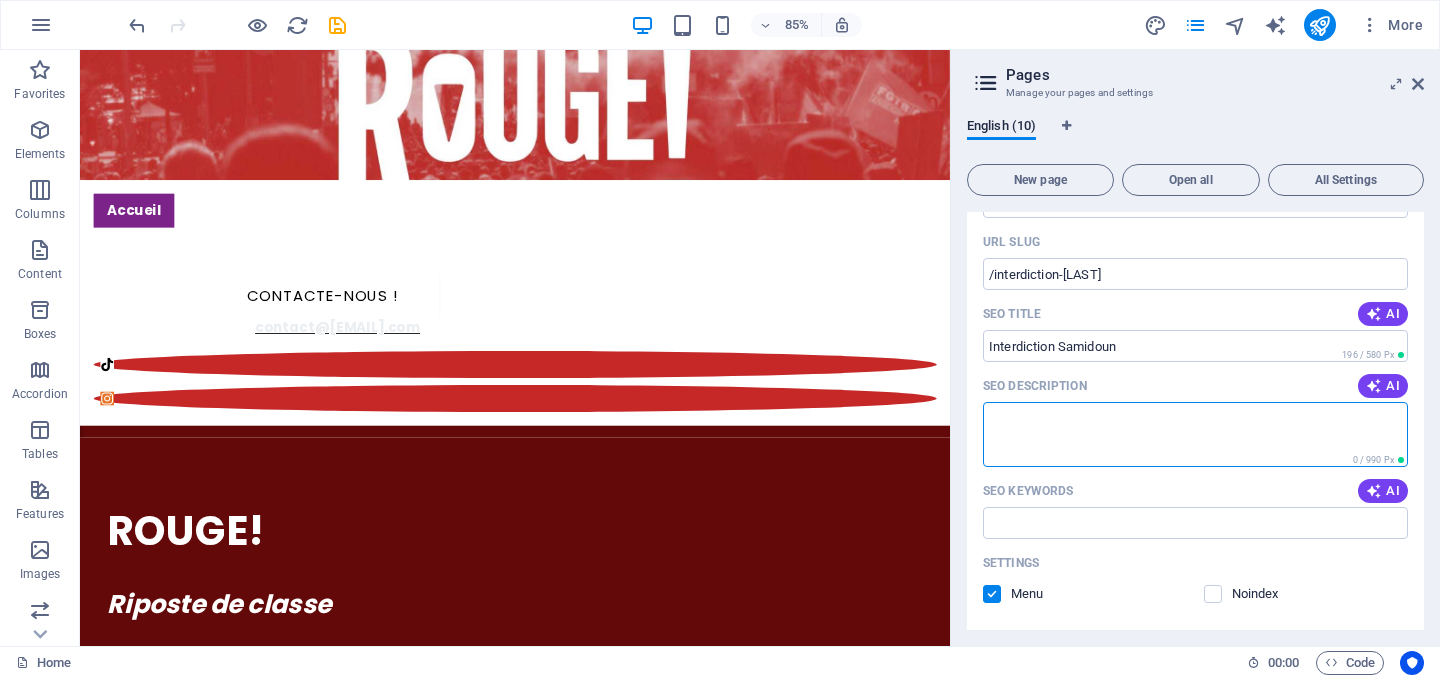 click on "SEO Description" at bounding box center [1195, 434] 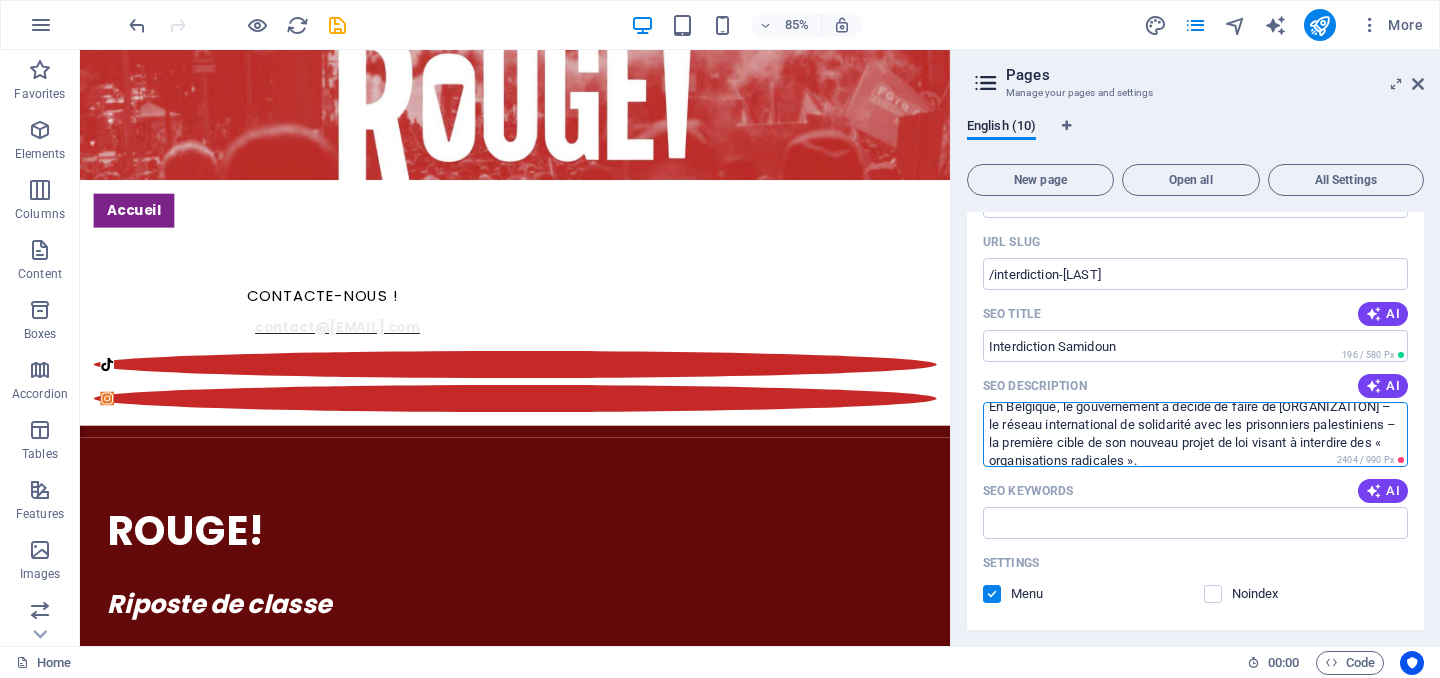 scroll, scrollTop: 0, scrollLeft: 0, axis: both 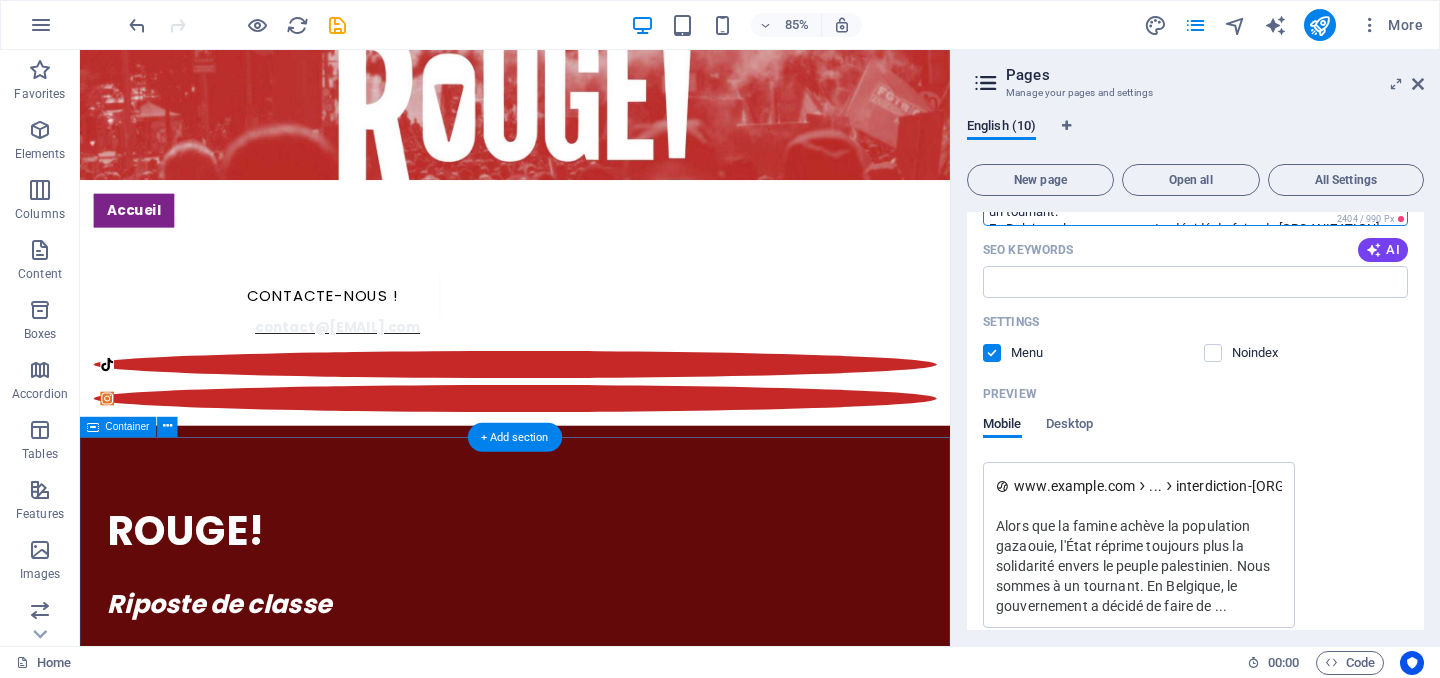 type on "Alors que la famine achève la population gazaouie, l'État réprime toujours plus la solidarité envers le peuple palestinien. Nous sommes à un tournant.
En Belgique, le gouvernement a décidé de faire de [ORGANIZATION] – le réseau international de solidarité avec les prisonniers palestiniens – la première cible de son nouveau projet de loi visant à interdire des « organisations radicales »." 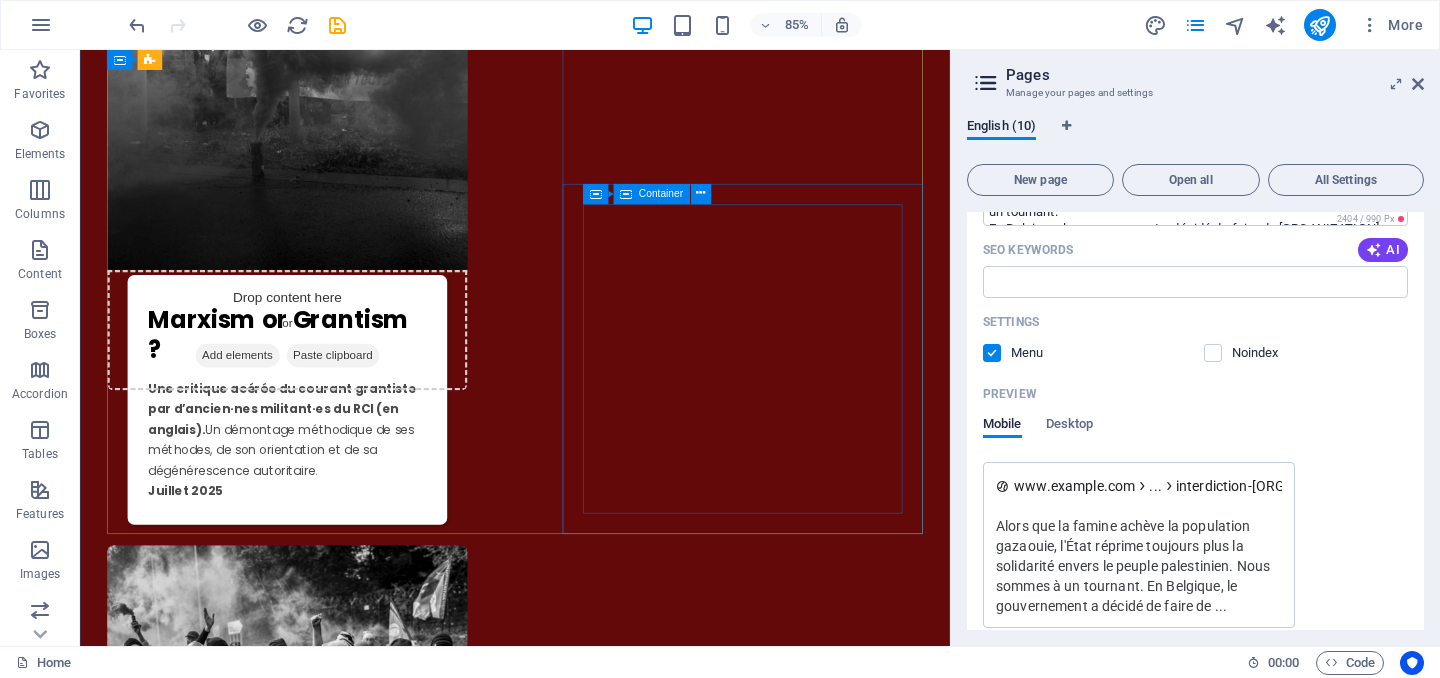 scroll, scrollTop: 1728, scrollLeft: 0, axis: vertical 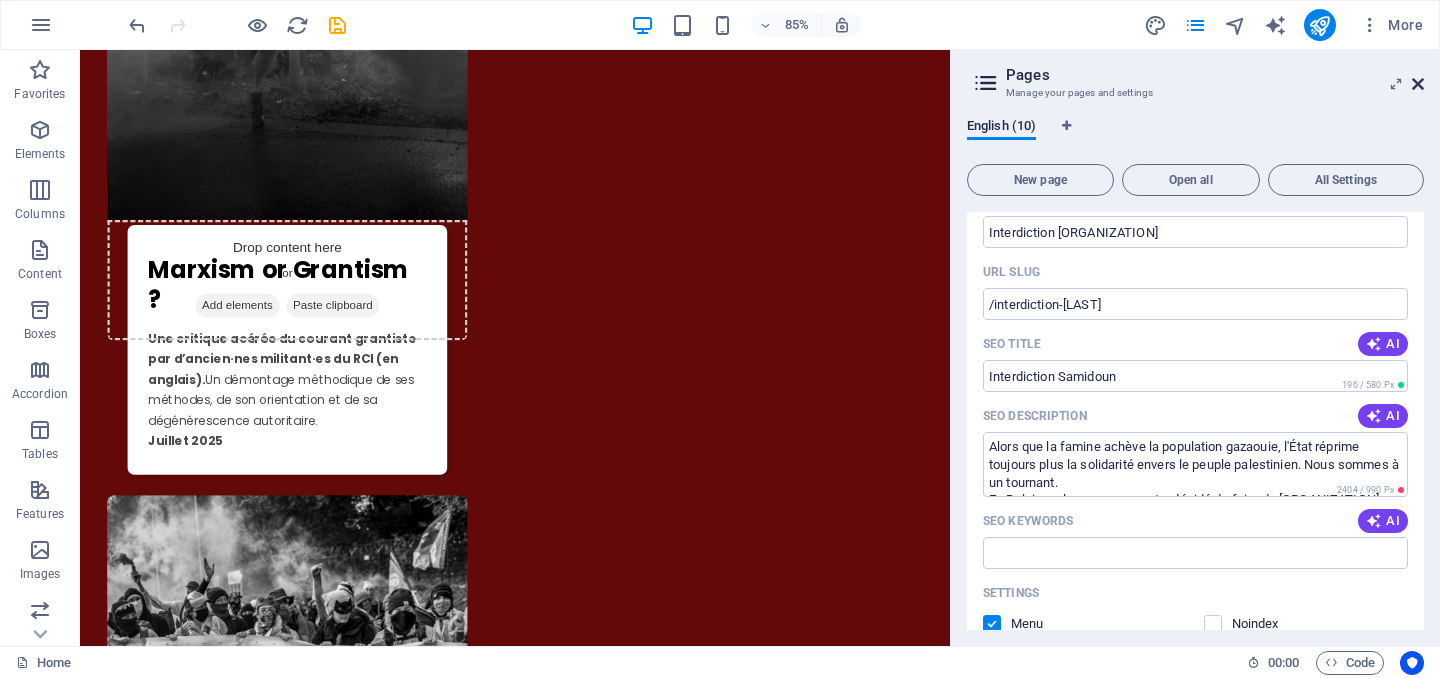 click at bounding box center [1418, 84] 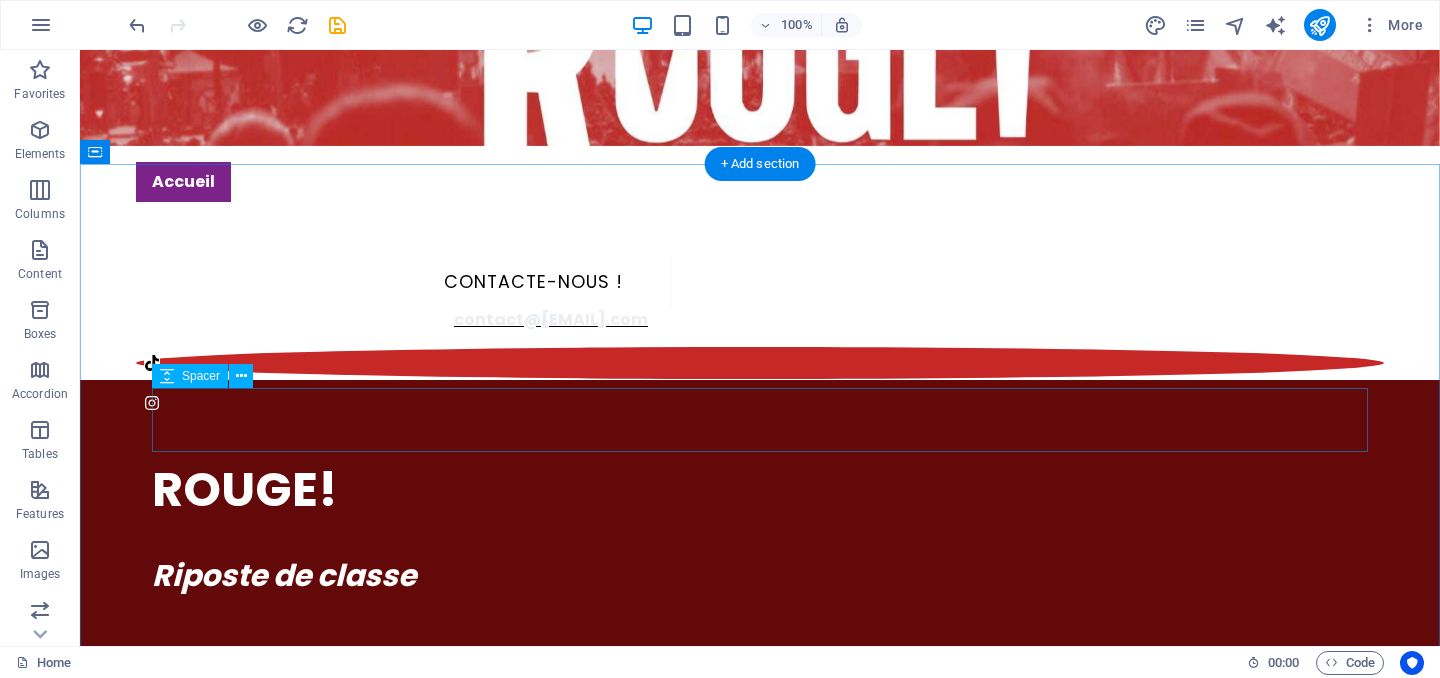 scroll, scrollTop: 0, scrollLeft: 0, axis: both 